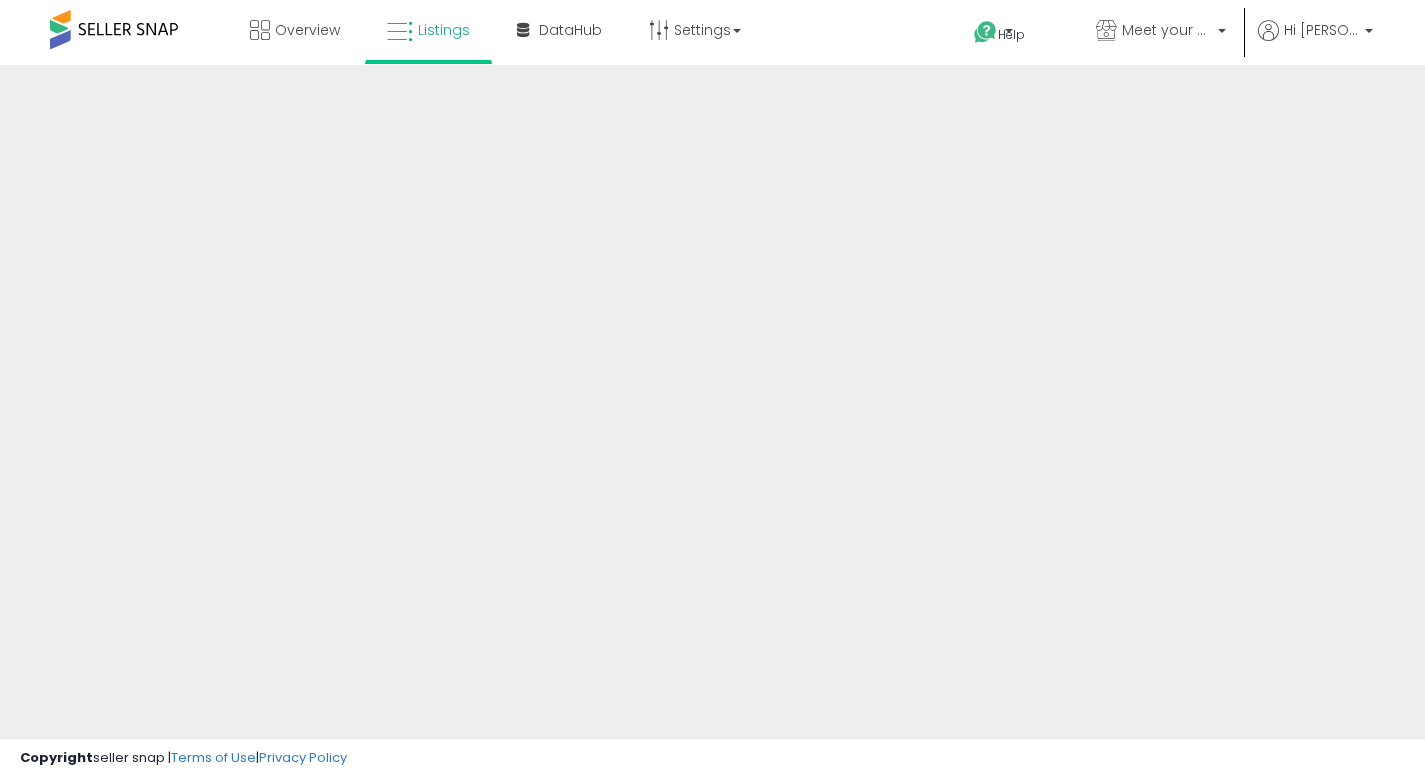 scroll, scrollTop: 0, scrollLeft: 0, axis: both 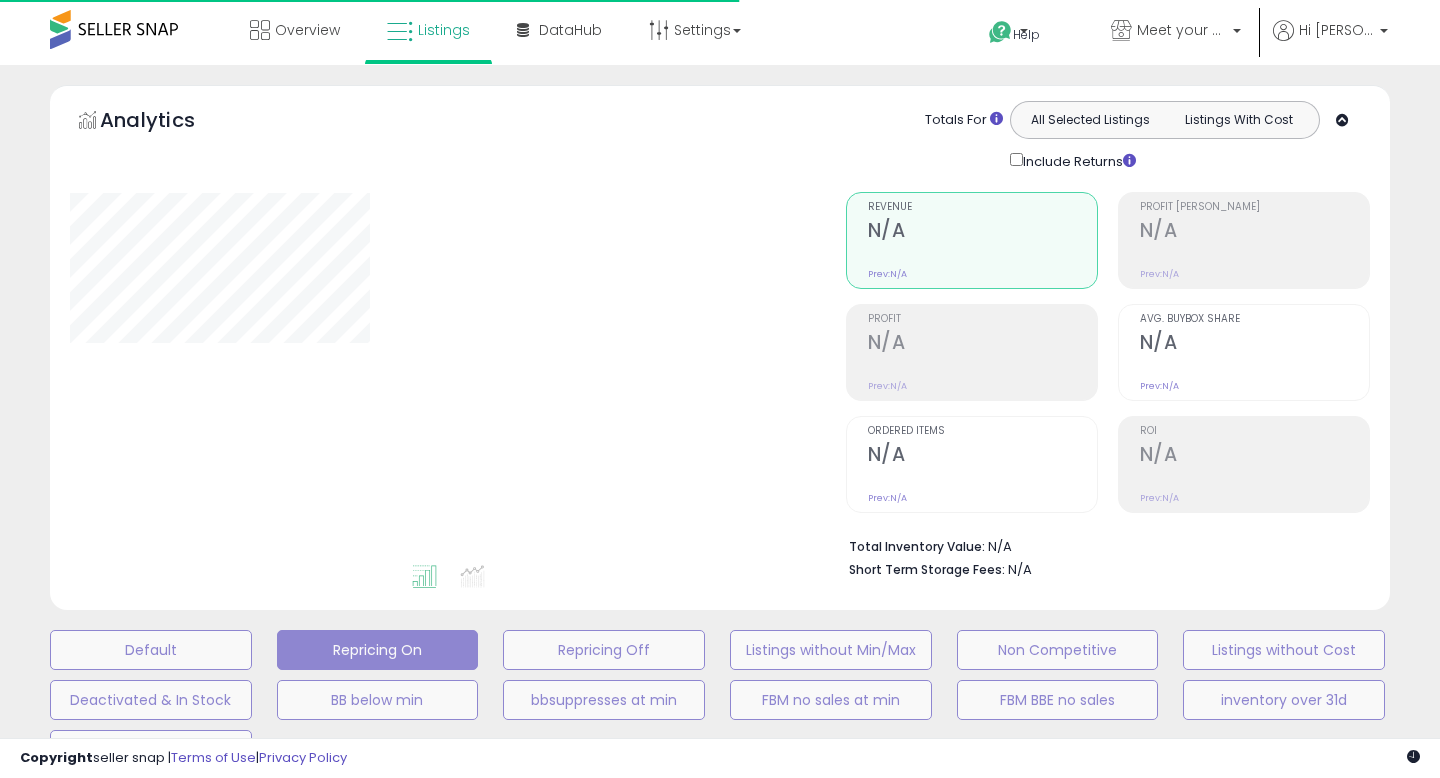 type on "**********" 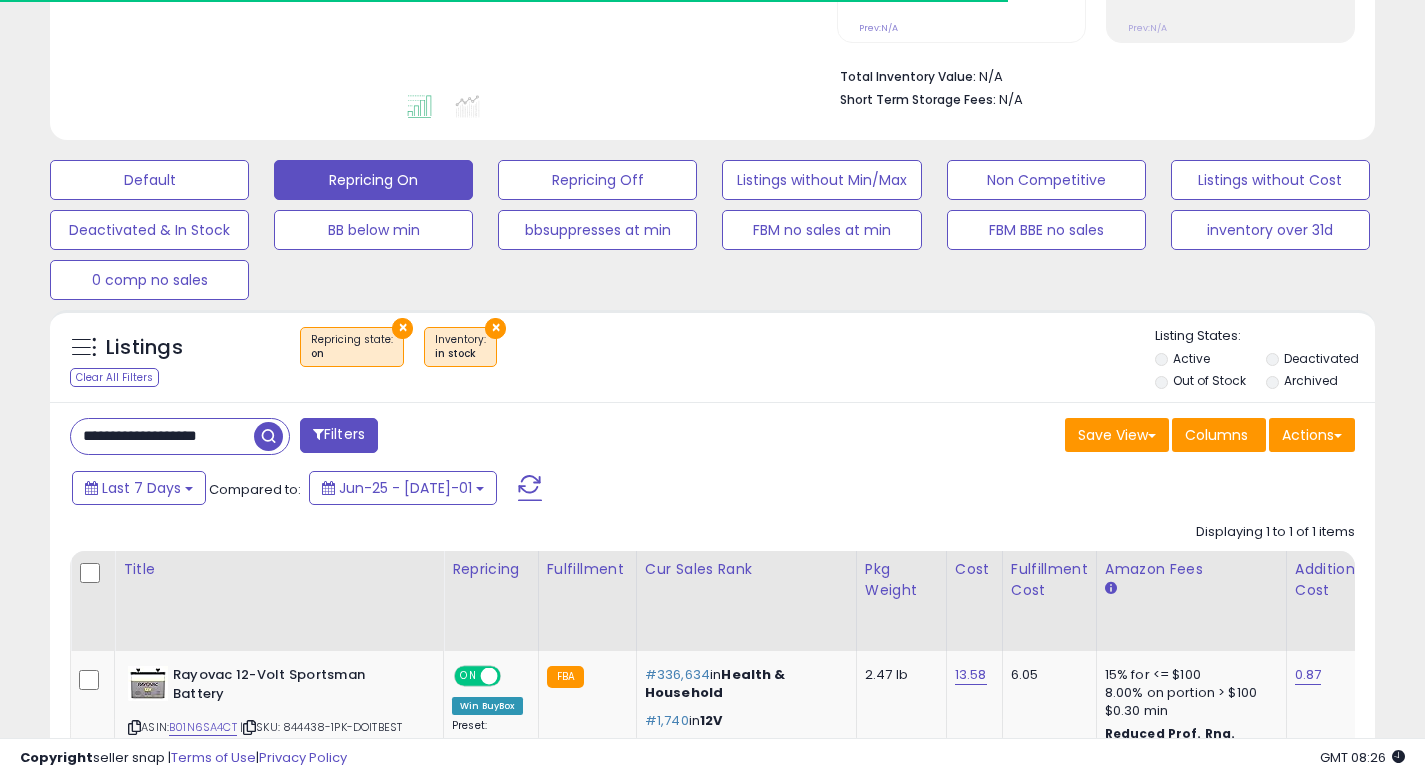 scroll, scrollTop: 470, scrollLeft: 0, axis: vertical 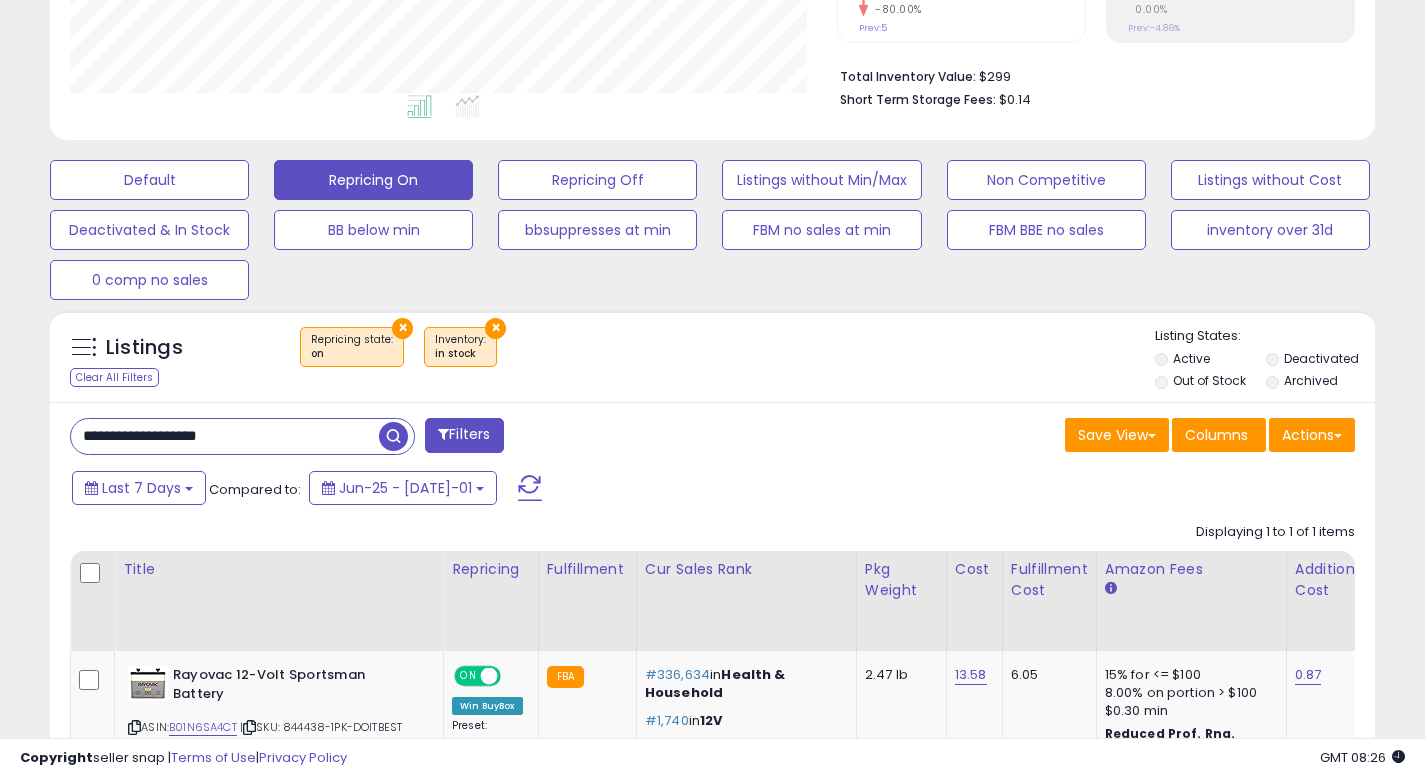 click on "**********" at bounding box center [225, 436] 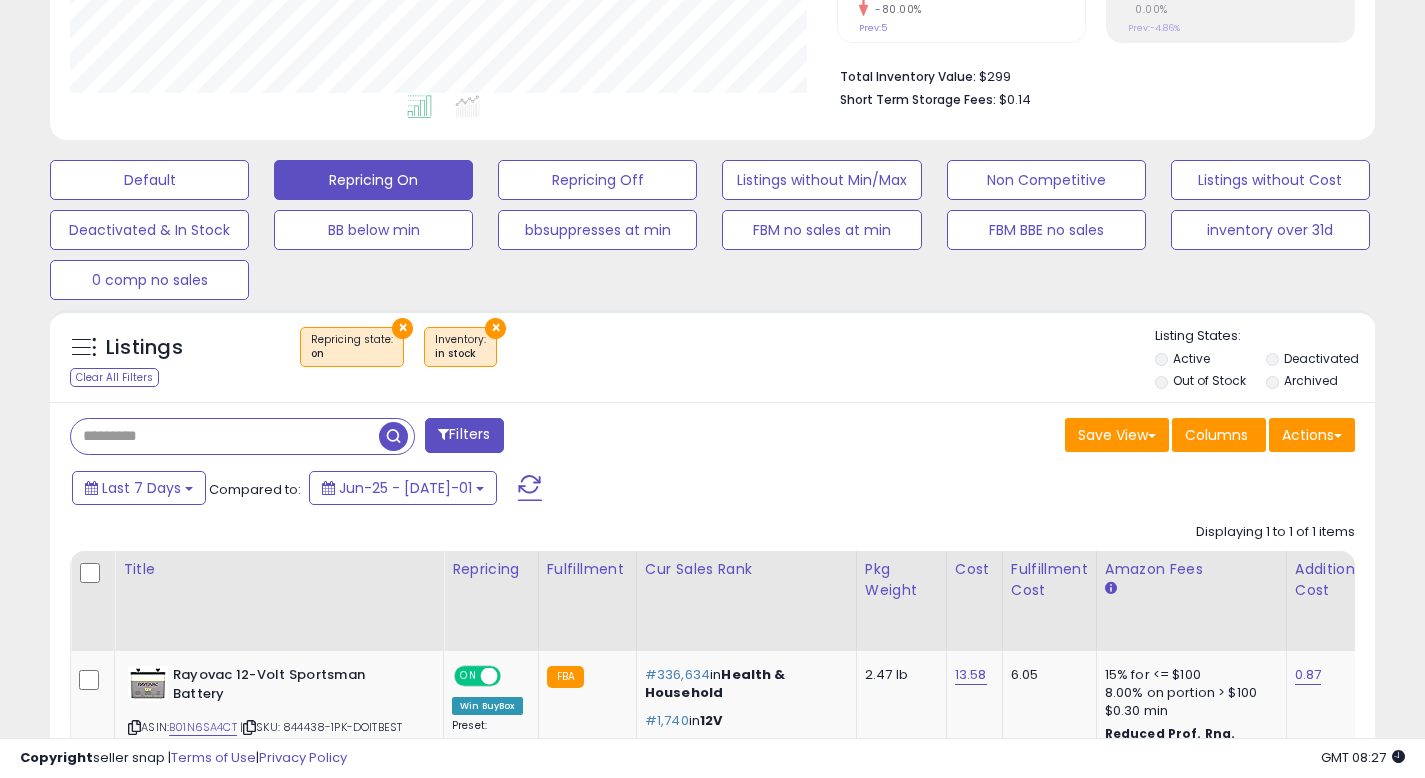 click at bounding box center [393, 436] 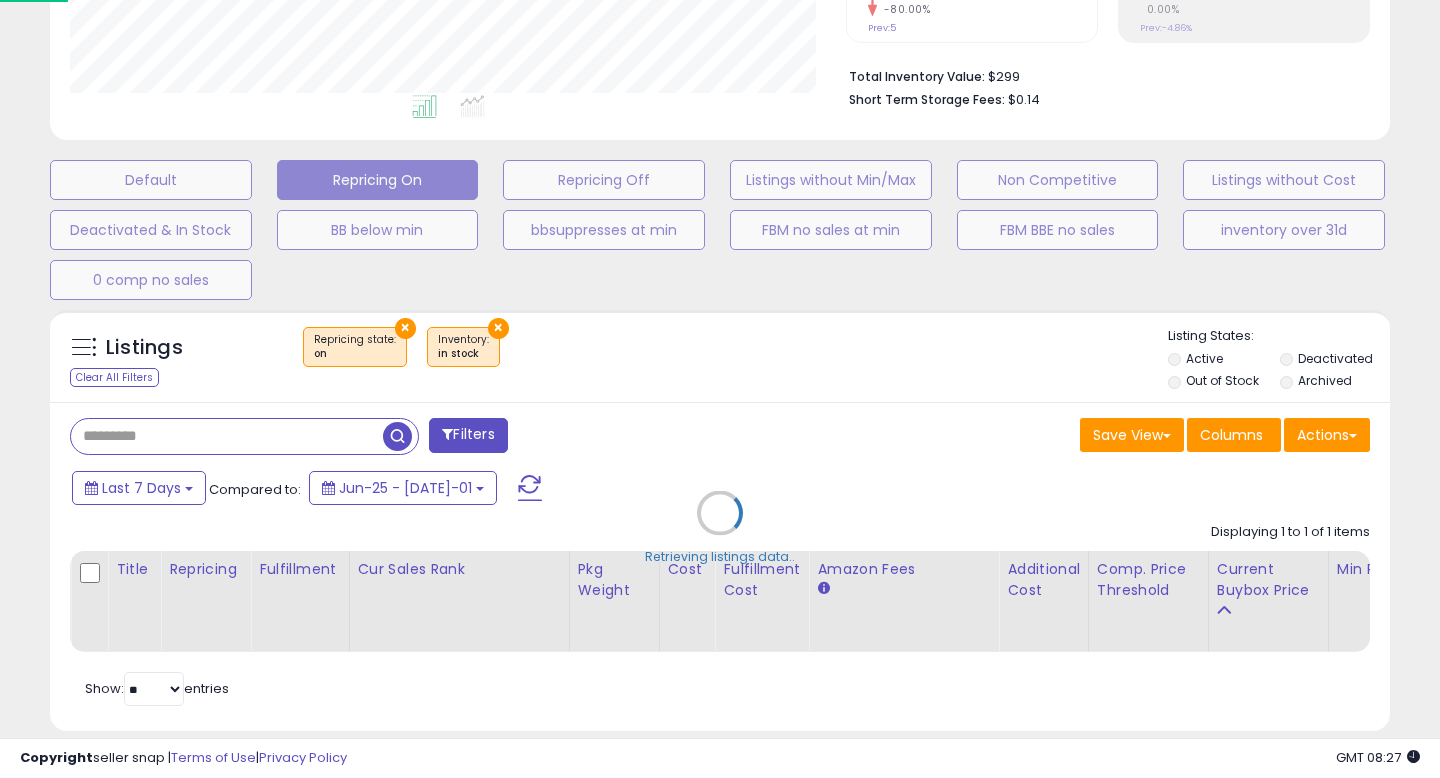 scroll, scrollTop: 999590, scrollLeft: 999224, axis: both 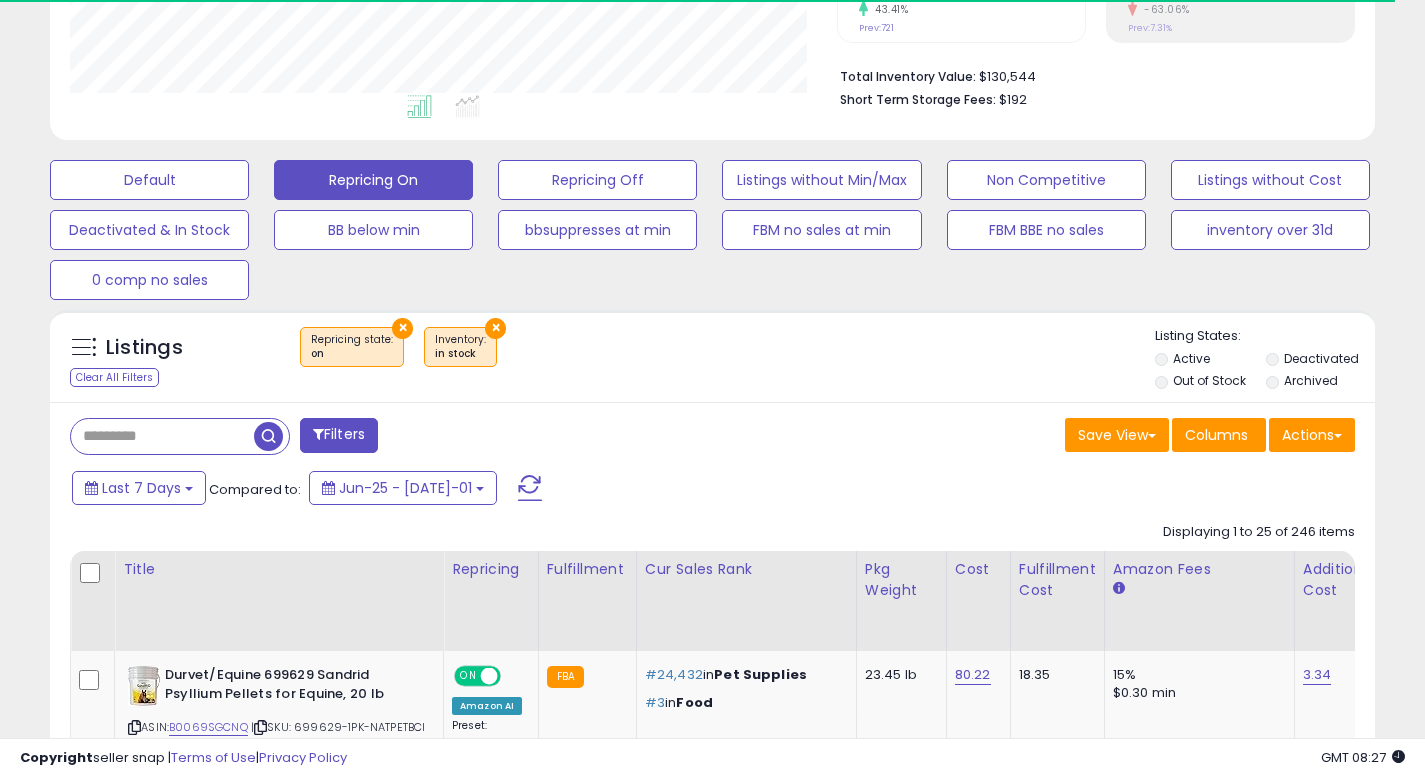 click on "×
Repricing state :
on
× Inventory in stock" at bounding box center [715, 355] 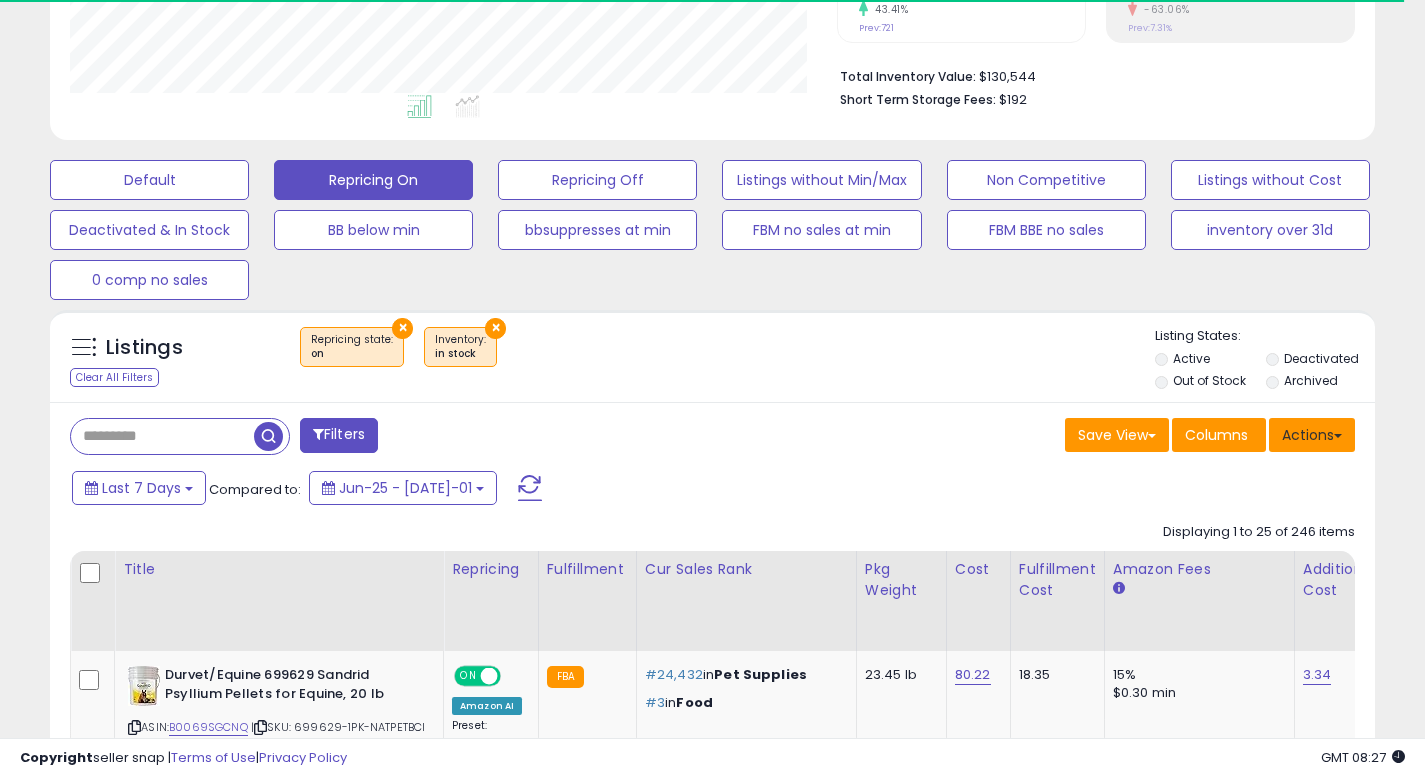 click on "Actions" at bounding box center (1312, 435) 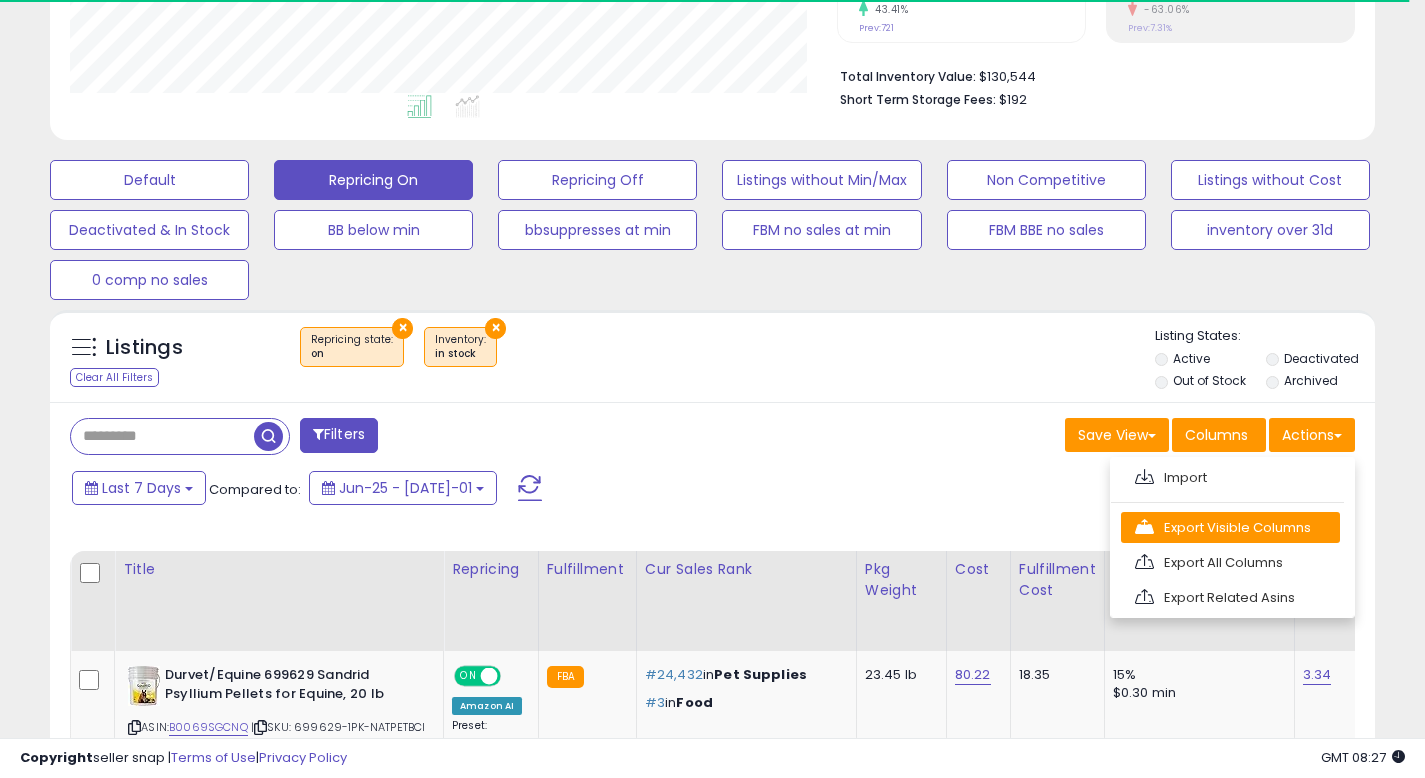 click on "Export Visible Columns" at bounding box center (1230, 527) 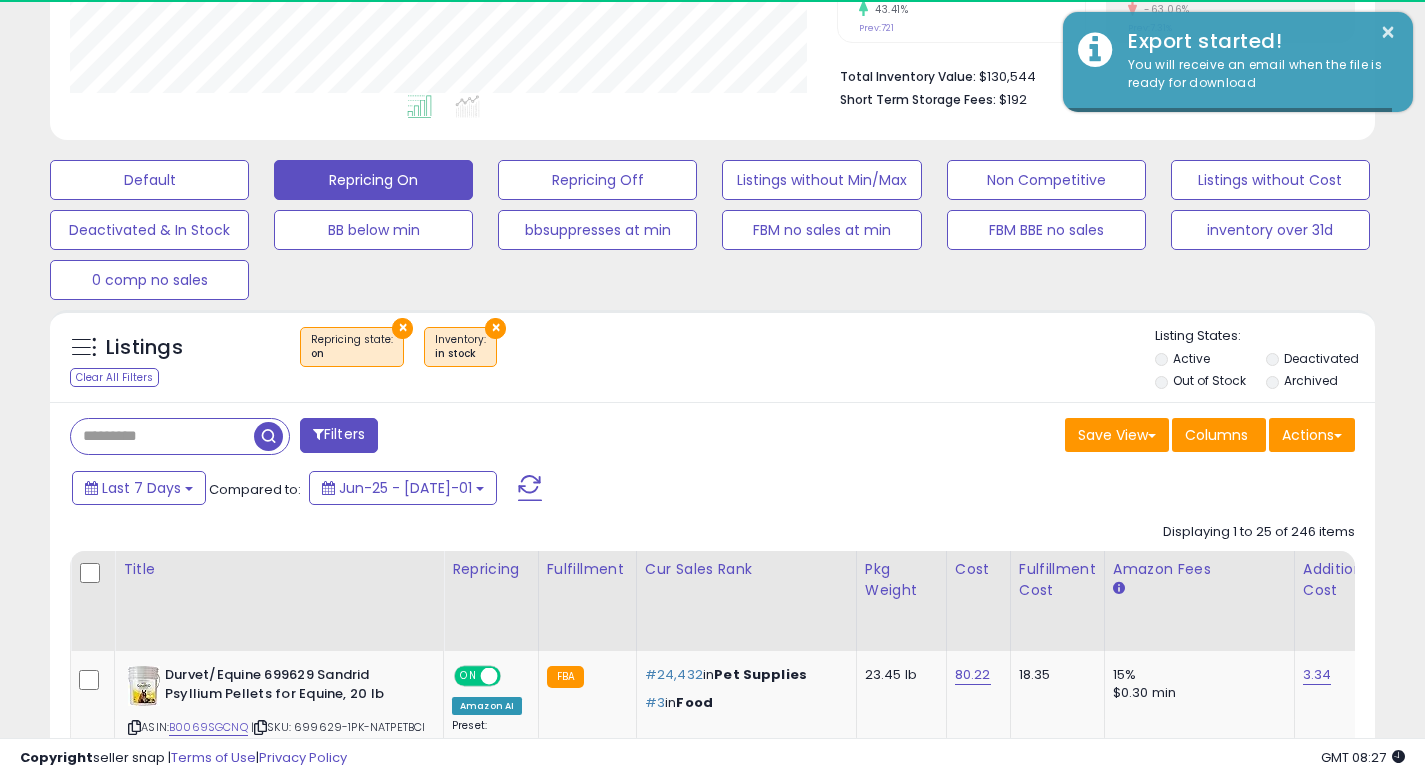 scroll, scrollTop: 999590, scrollLeft: 999233, axis: both 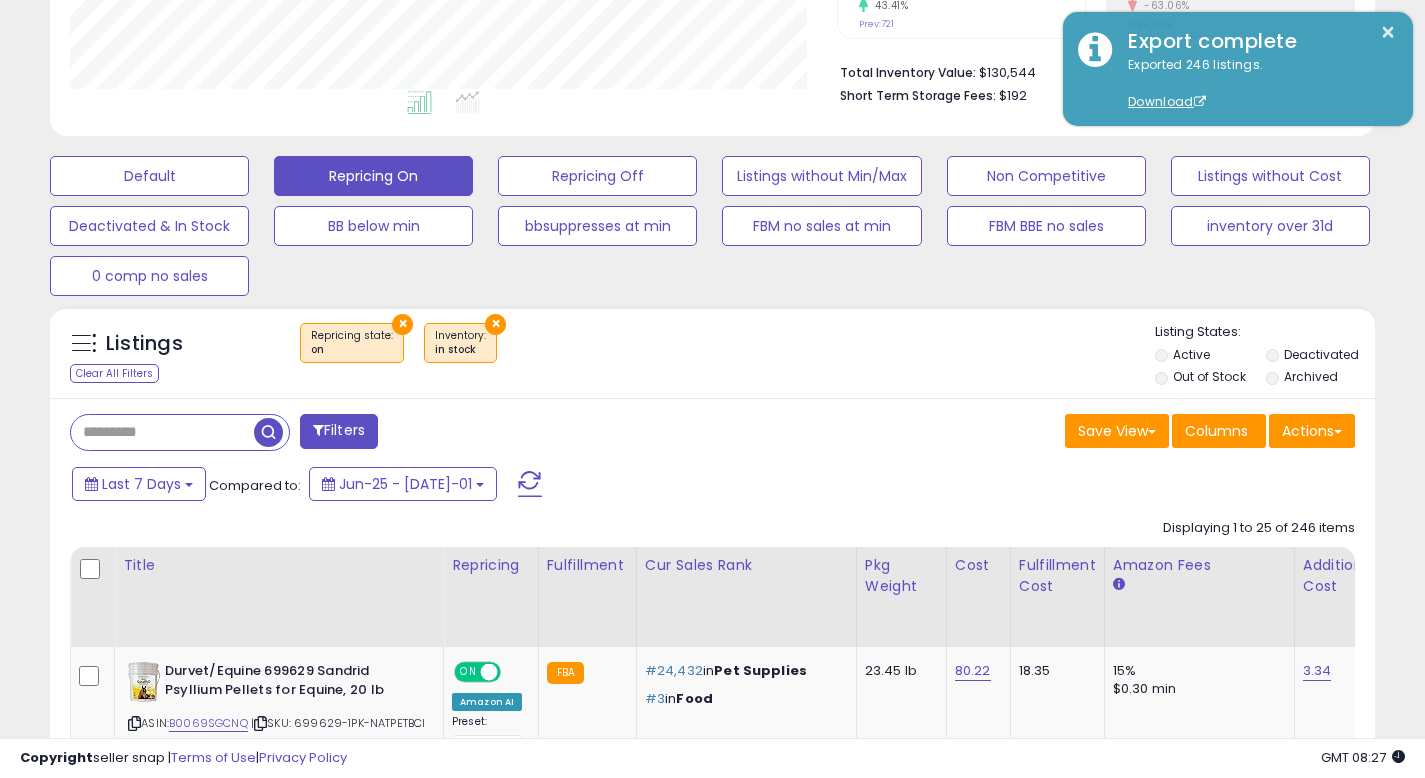 click on "×
Repricing state :
on
× Inventory in stock" at bounding box center [715, 351] 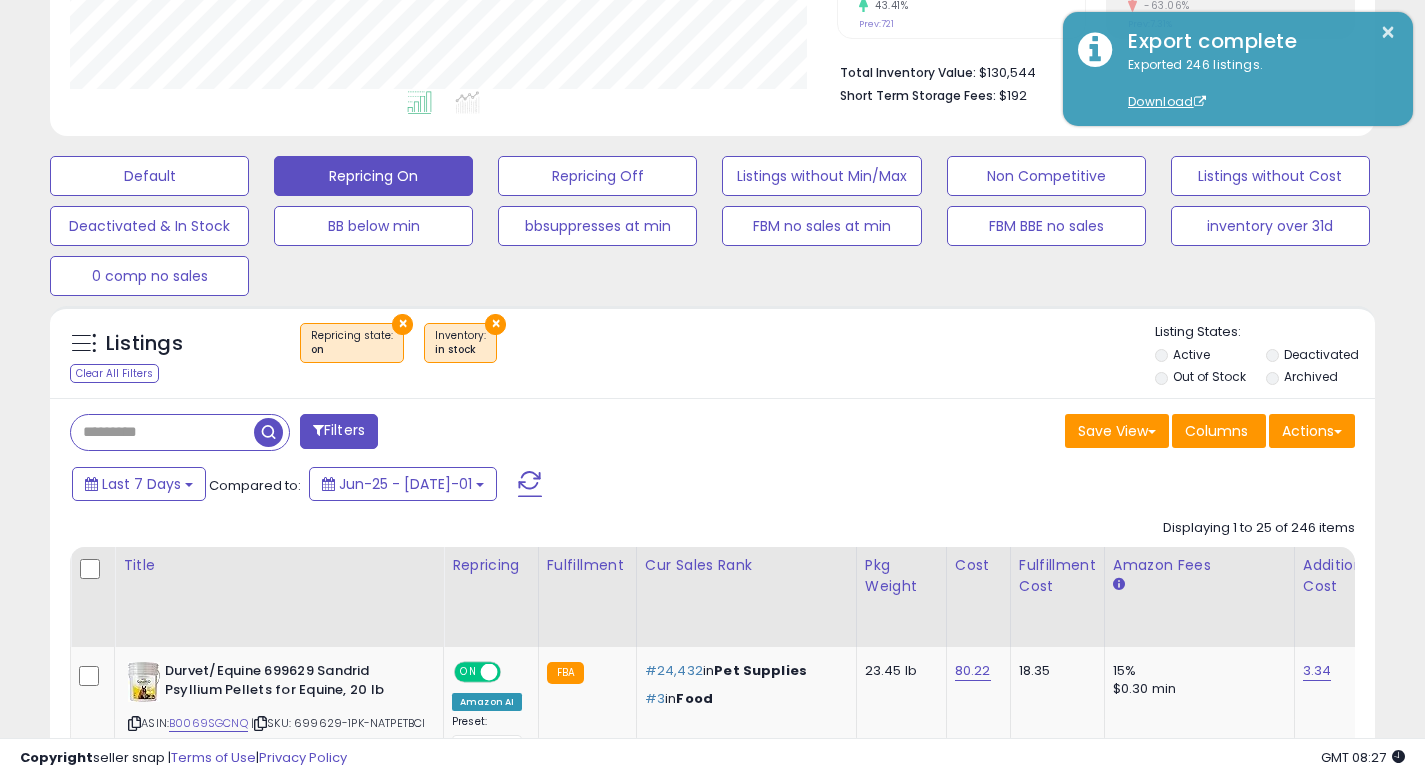 click on "Listings
Clear All Filters
×
Repricing state :
on
× Active" at bounding box center [712, 352] 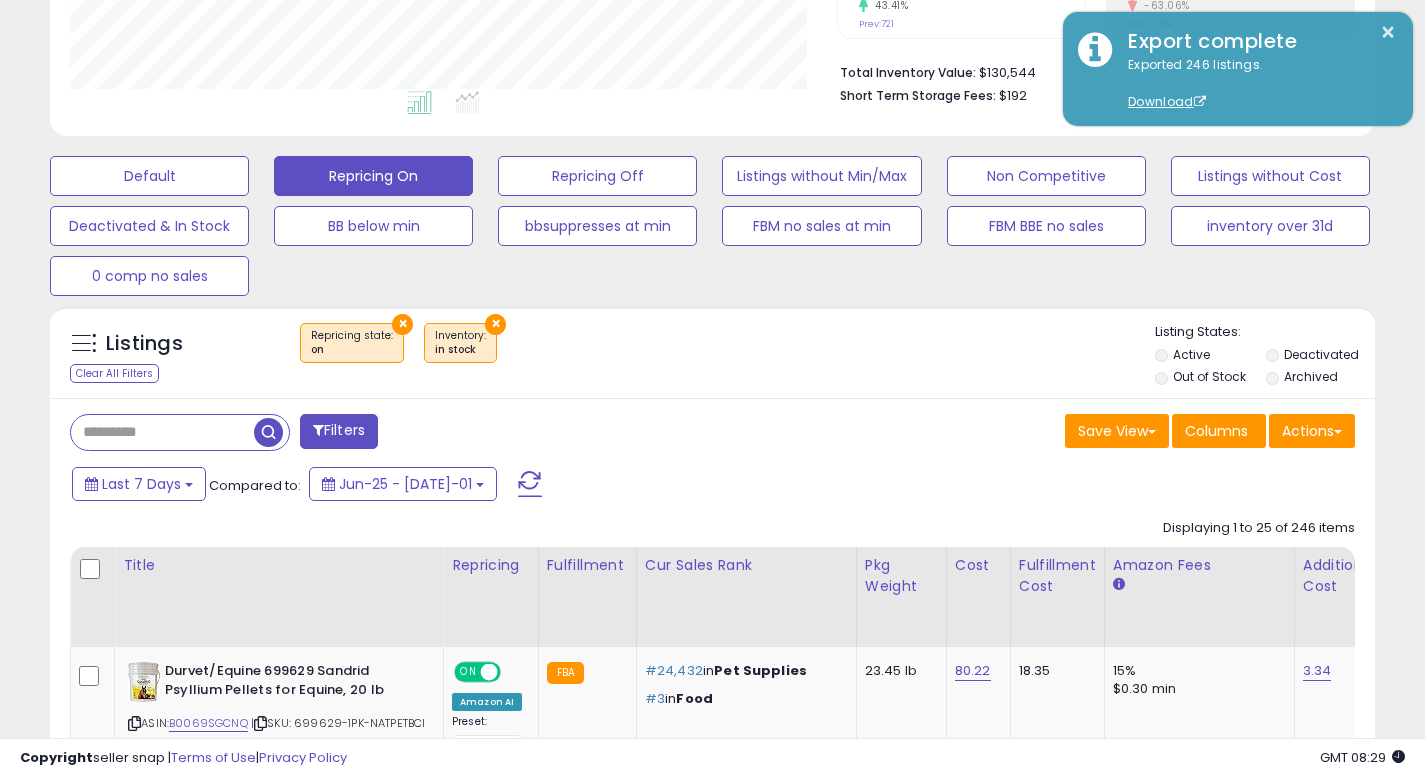 drag, startPoint x: 703, startPoint y: 344, endPoint x: 503, endPoint y: 490, distance: 247.62068 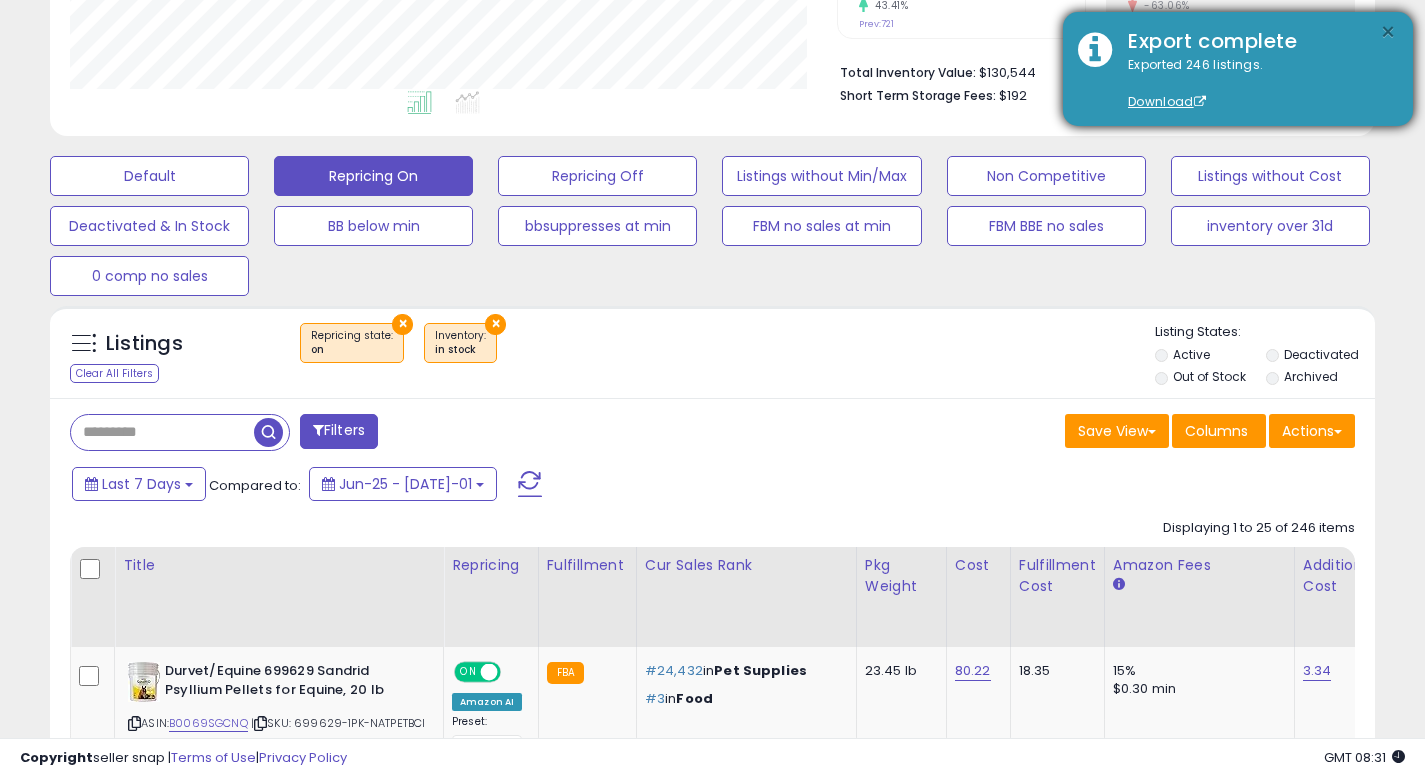 click on "×" at bounding box center (1388, 32) 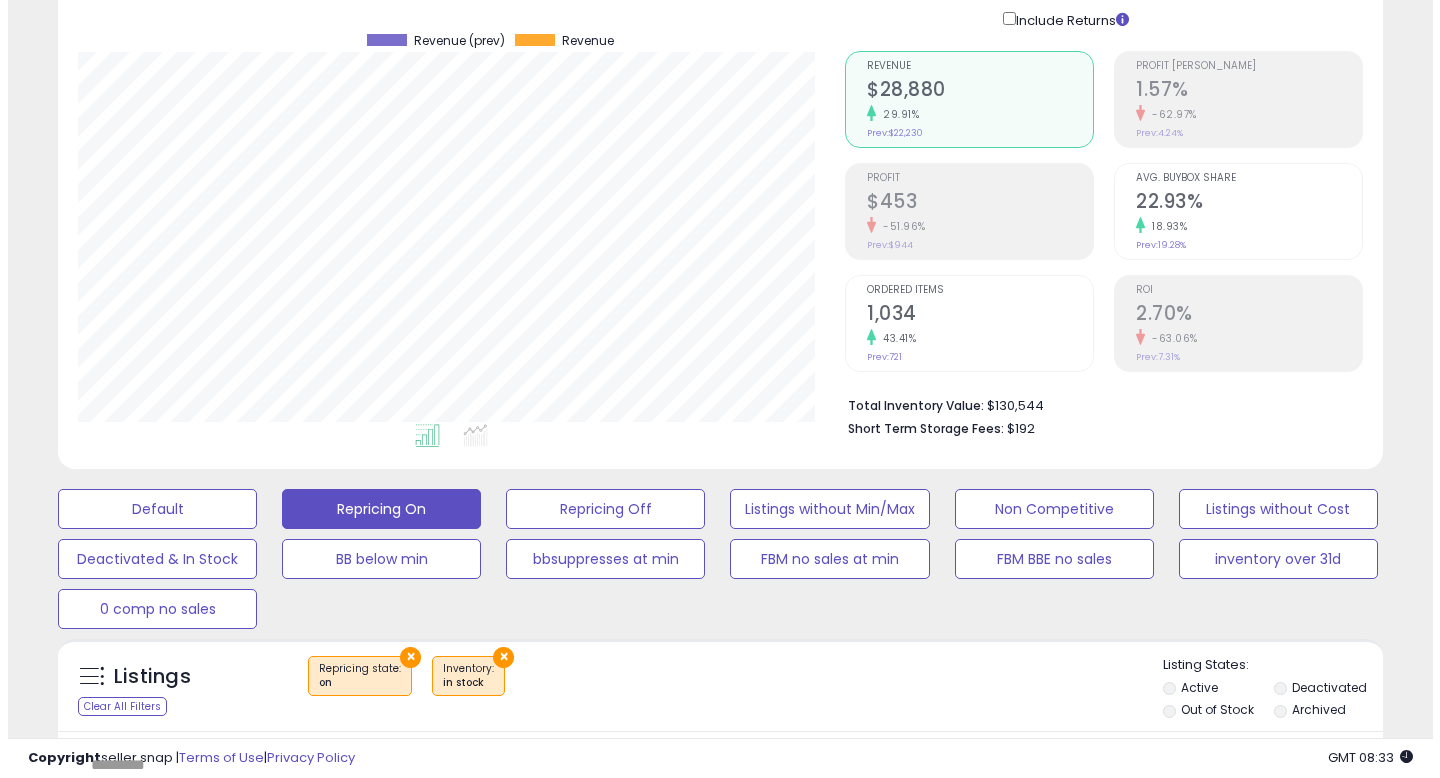 scroll, scrollTop: 290, scrollLeft: 0, axis: vertical 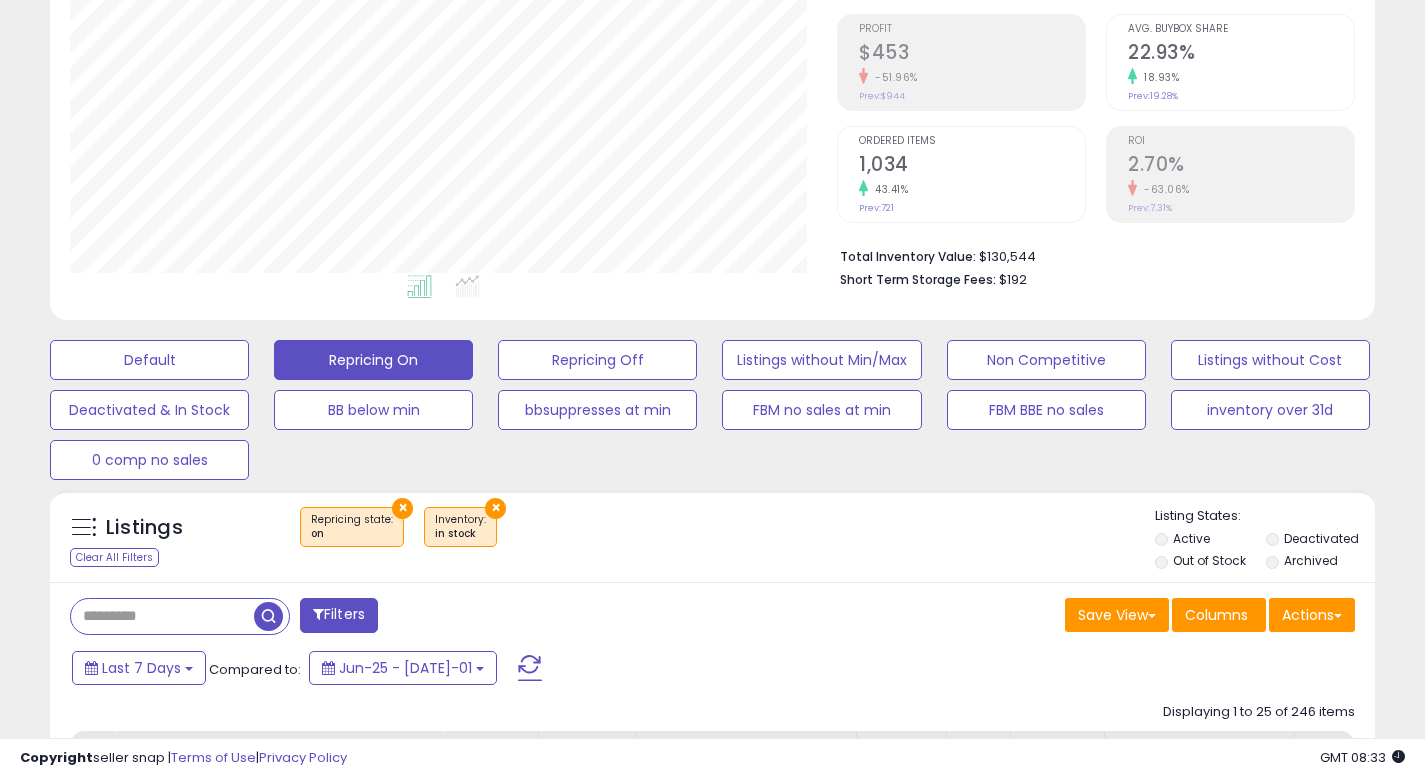 click at bounding box center [162, 616] 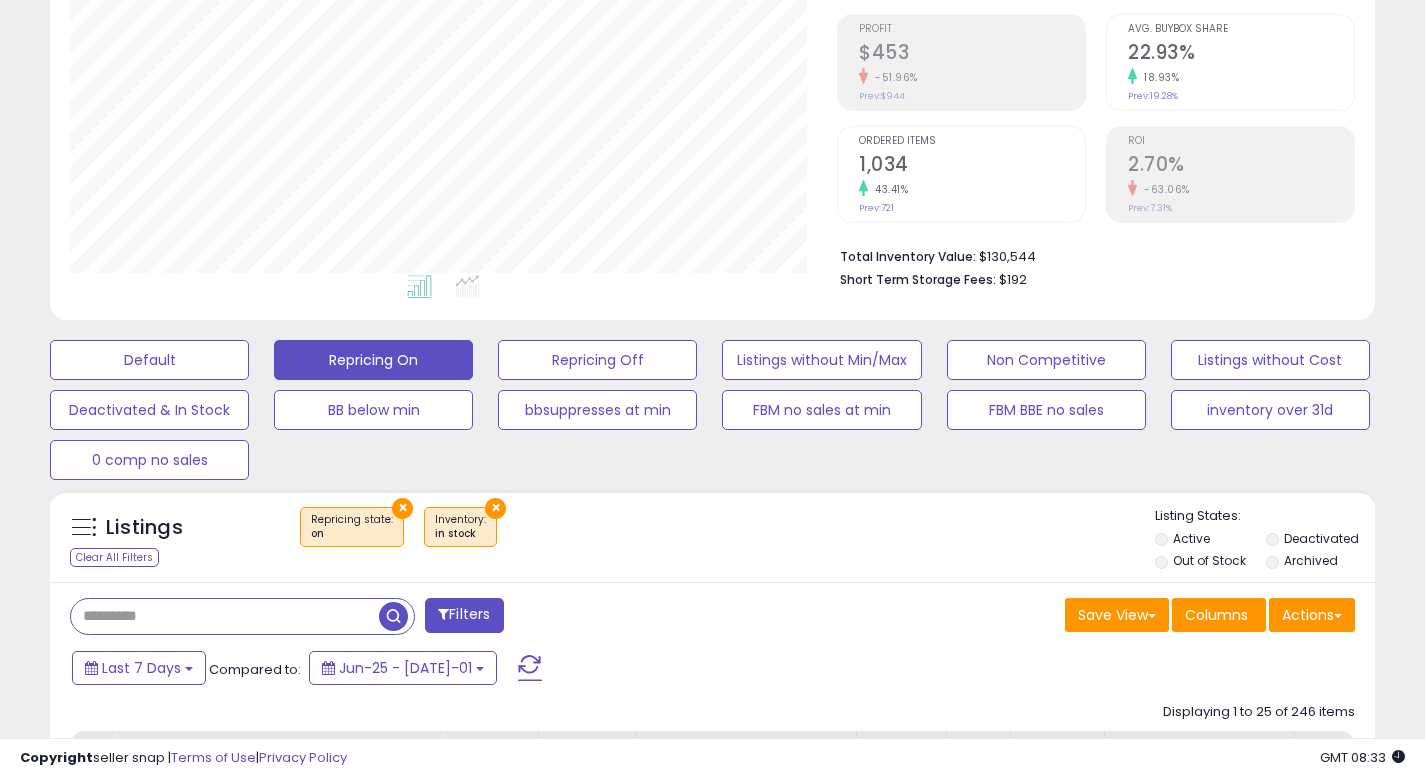paste on "**********" 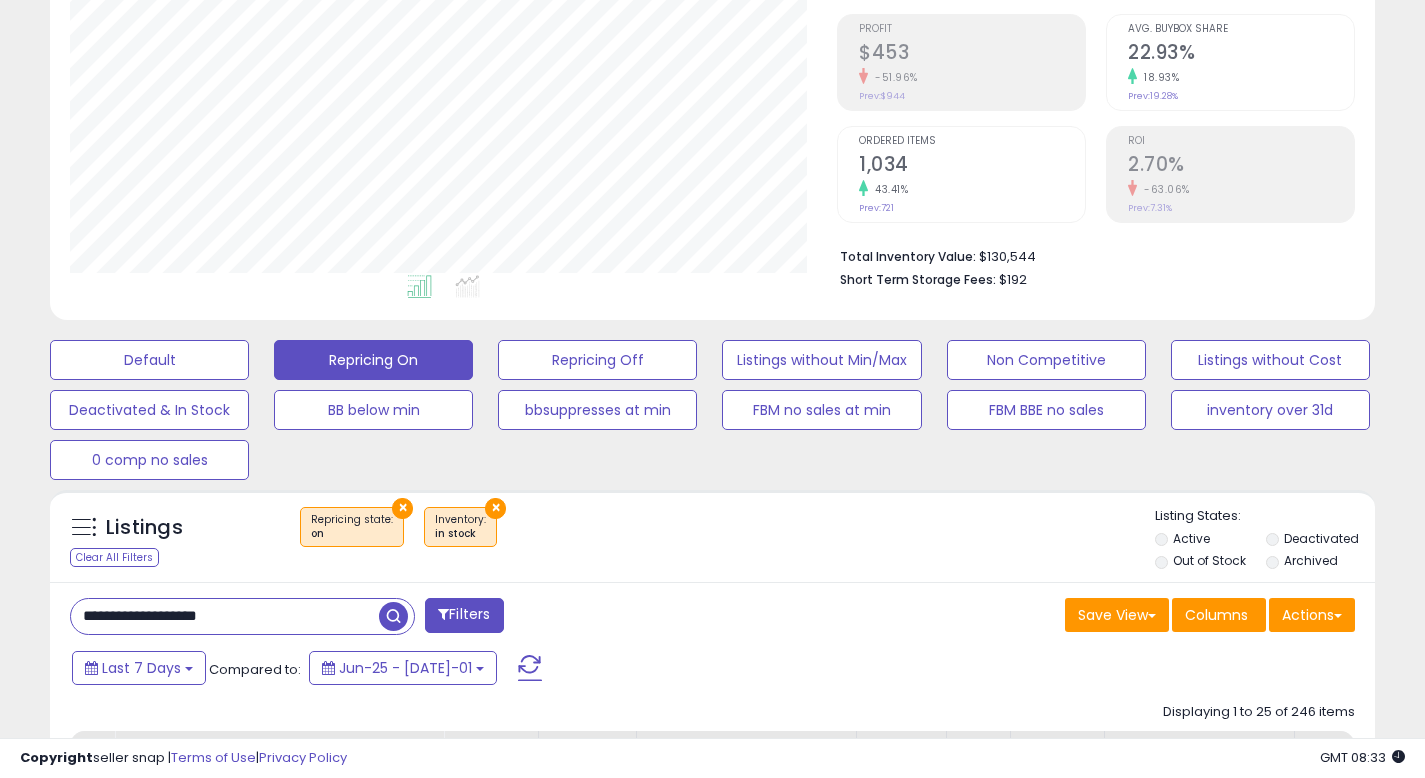 click at bounding box center [393, 616] 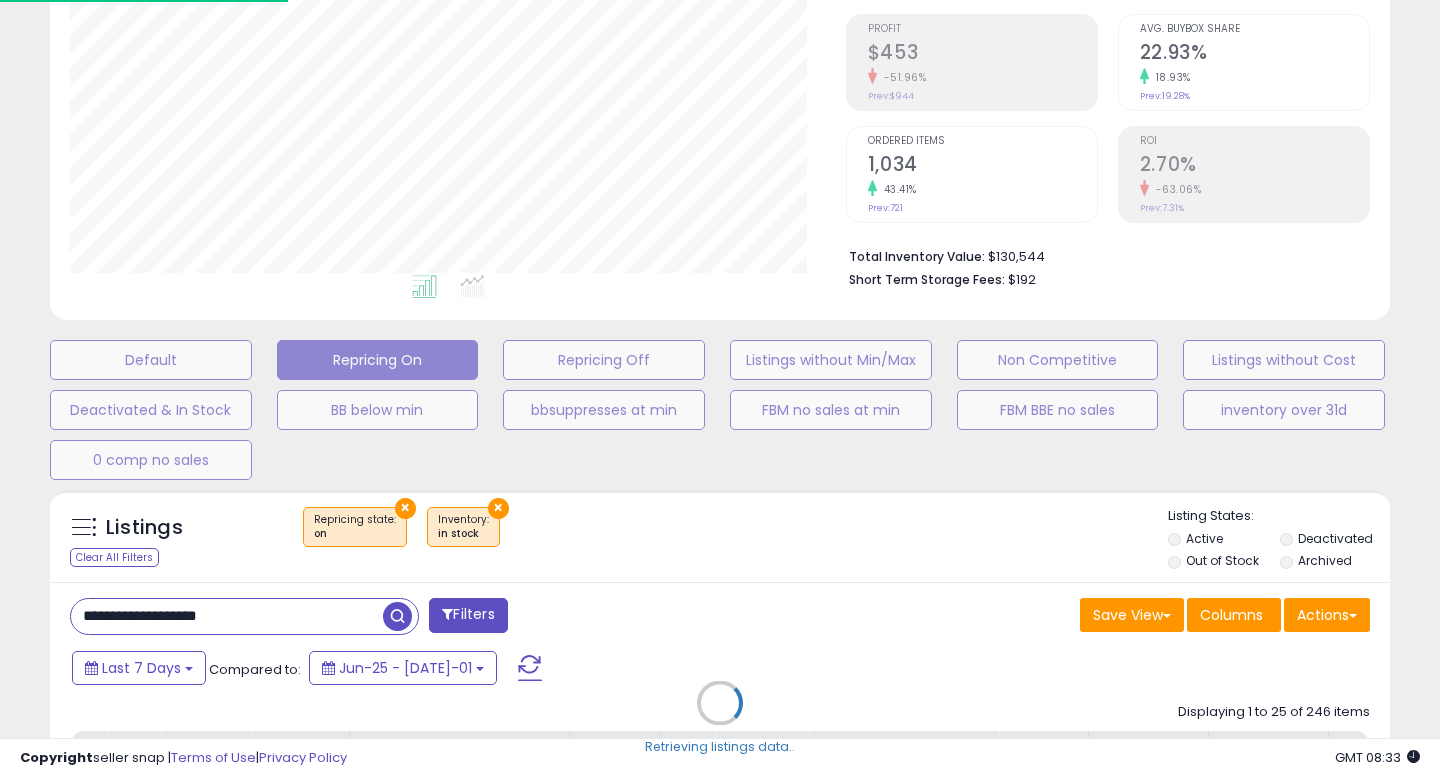 scroll, scrollTop: 999590, scrollLeft: 999224, axis: both 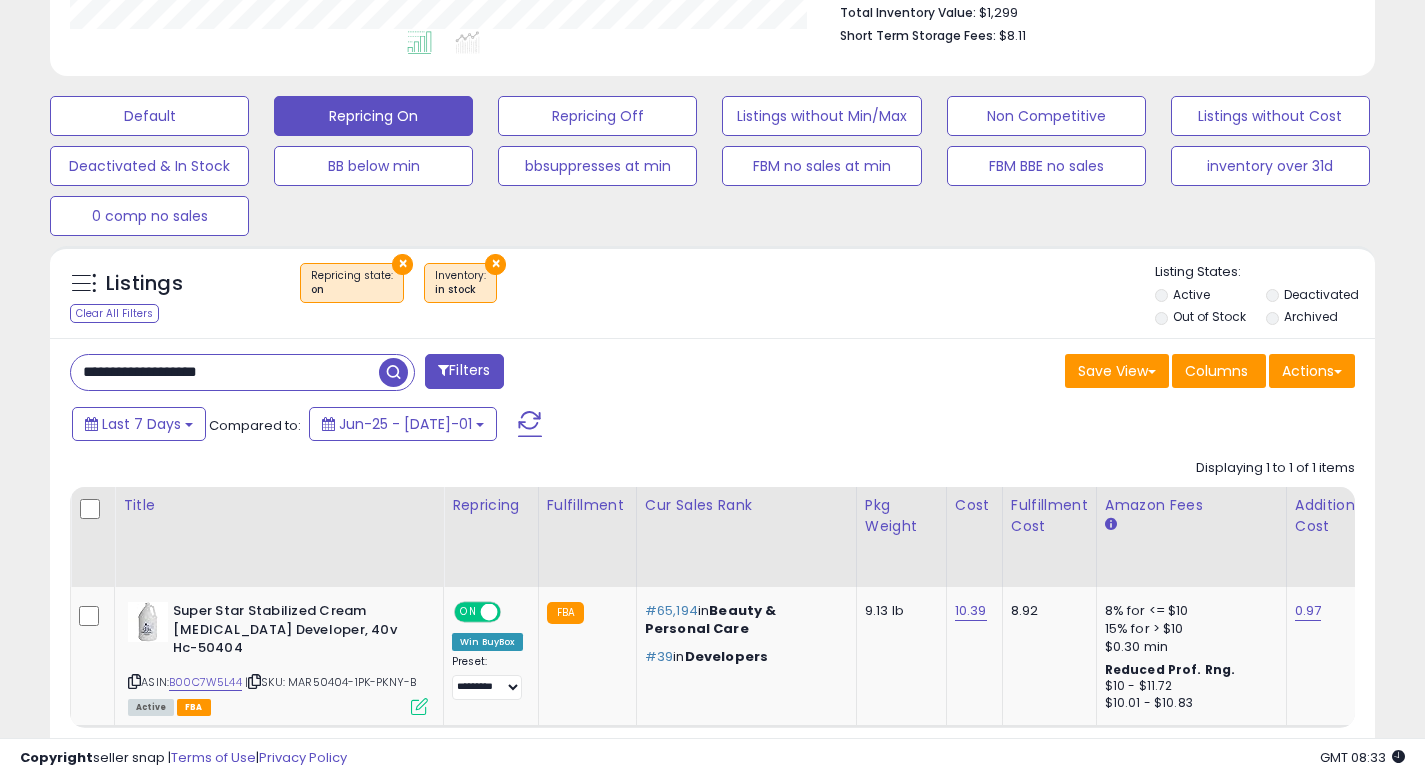 click on "**********" at bounding box center (225, 372) 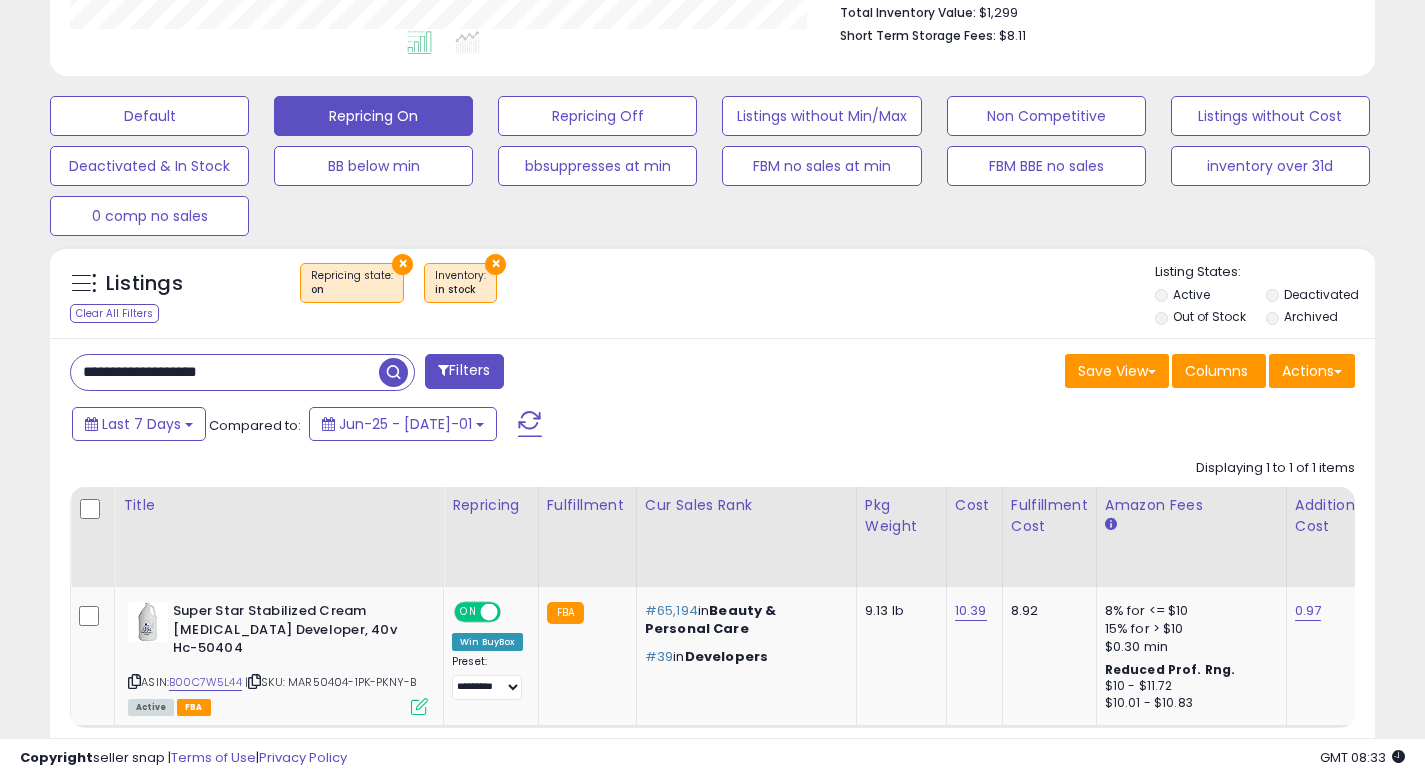 click on "**********" at bounding box center (225, 372) 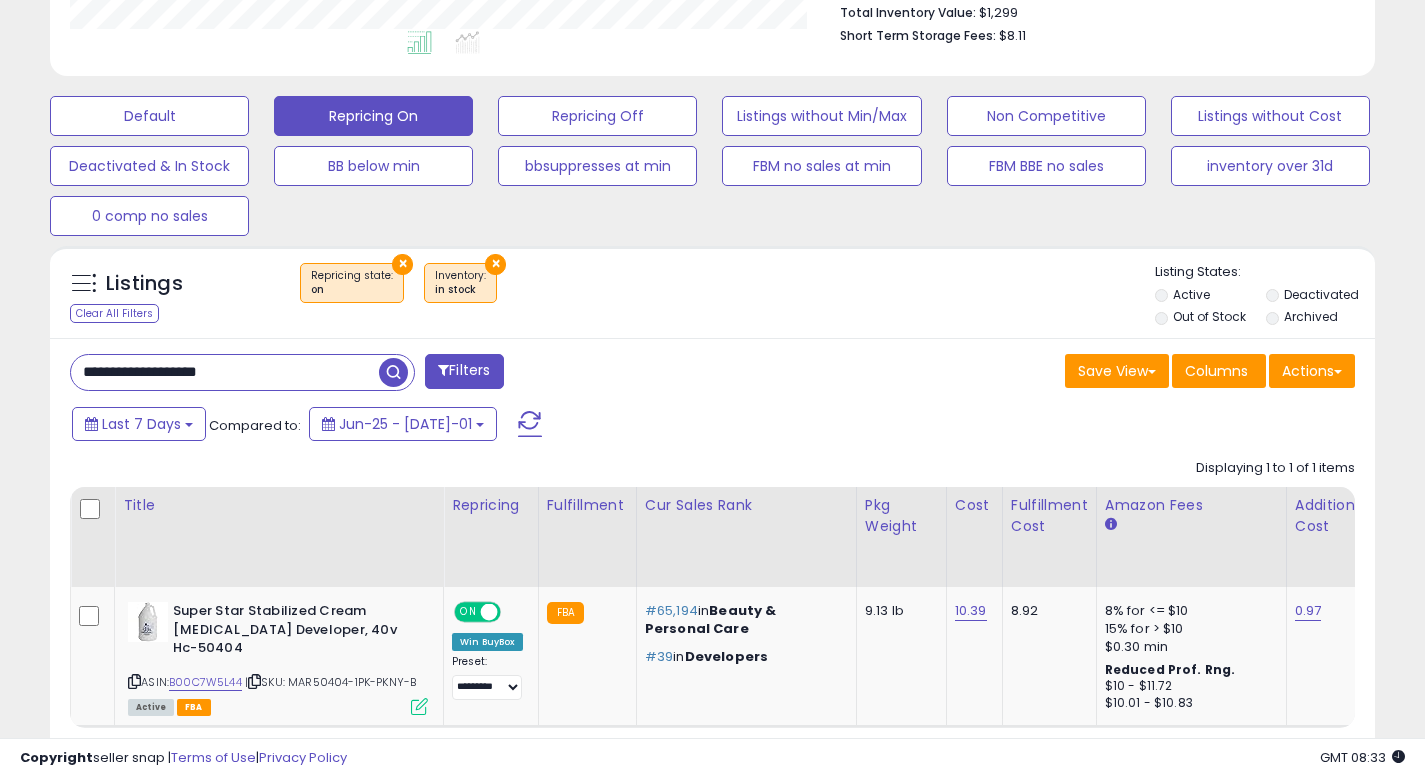 paste 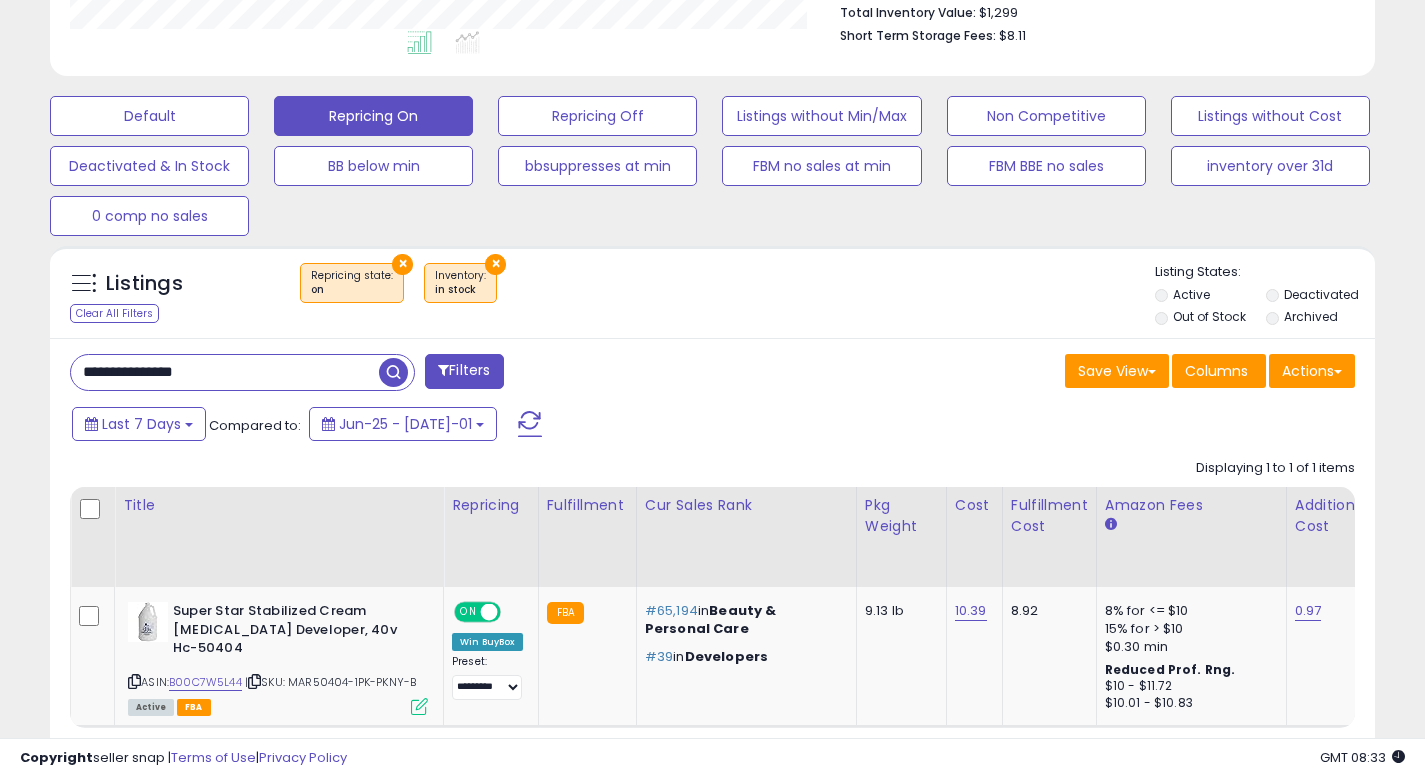 click at bounding box center [393, 372] 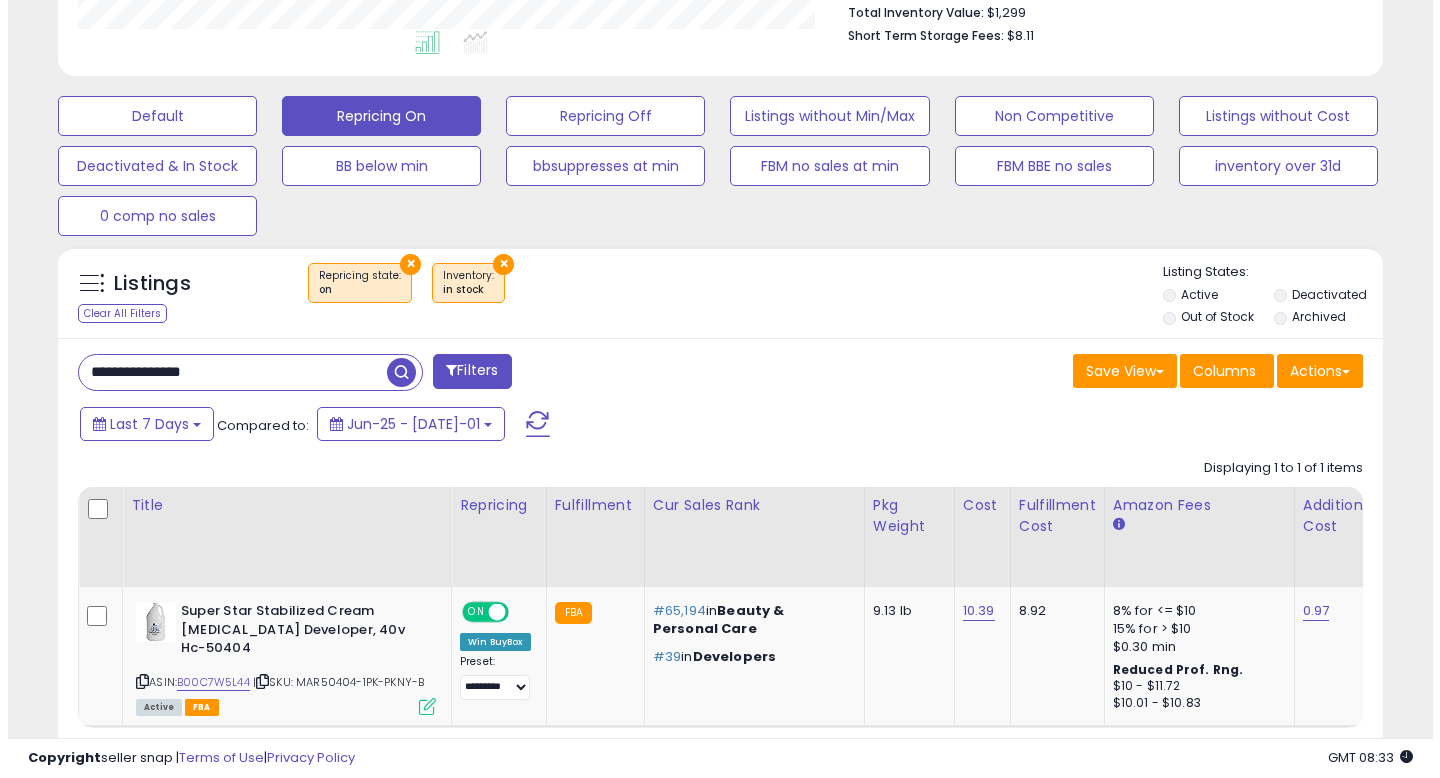 scroll, scrollTop: 513, scrollLeft: 0, axis: vertical 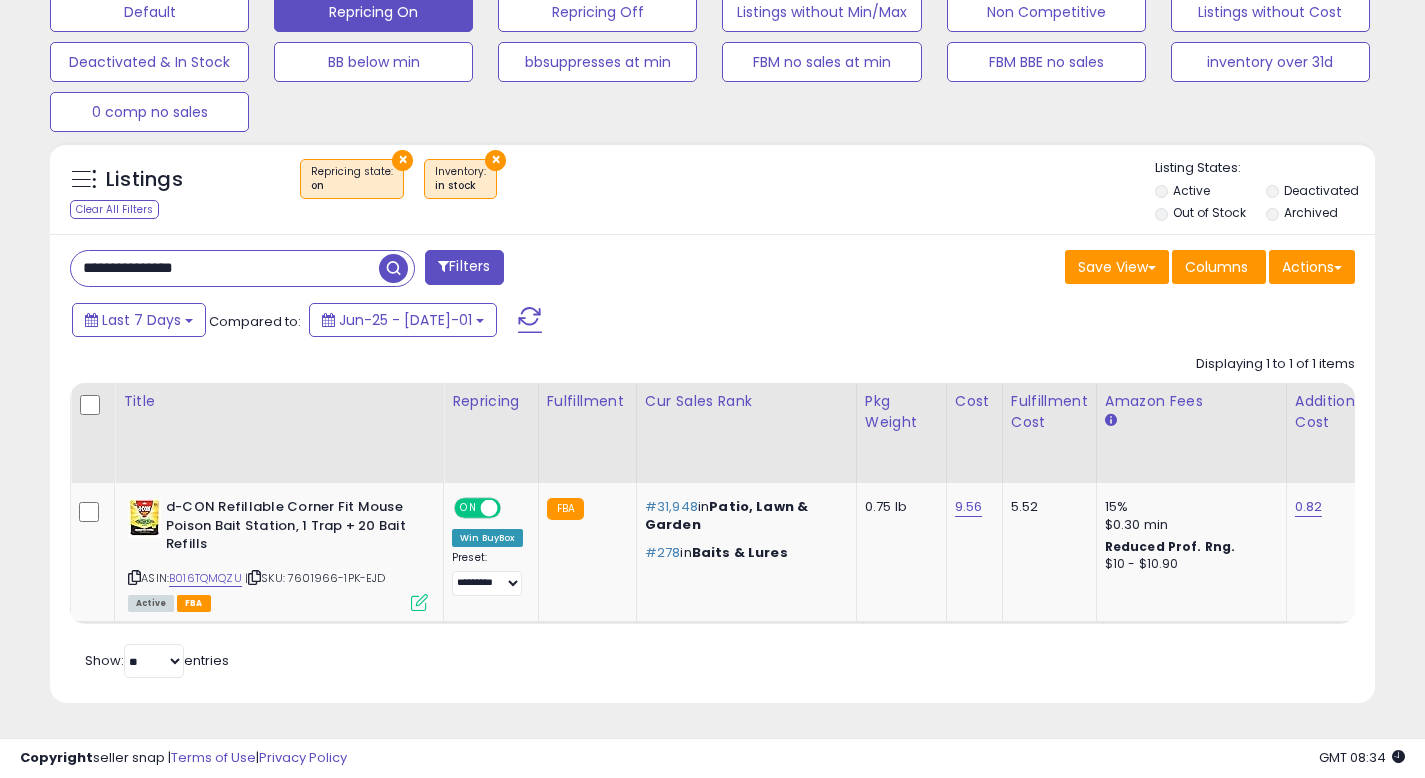 click on "**********" at bounding box center [225, 268] 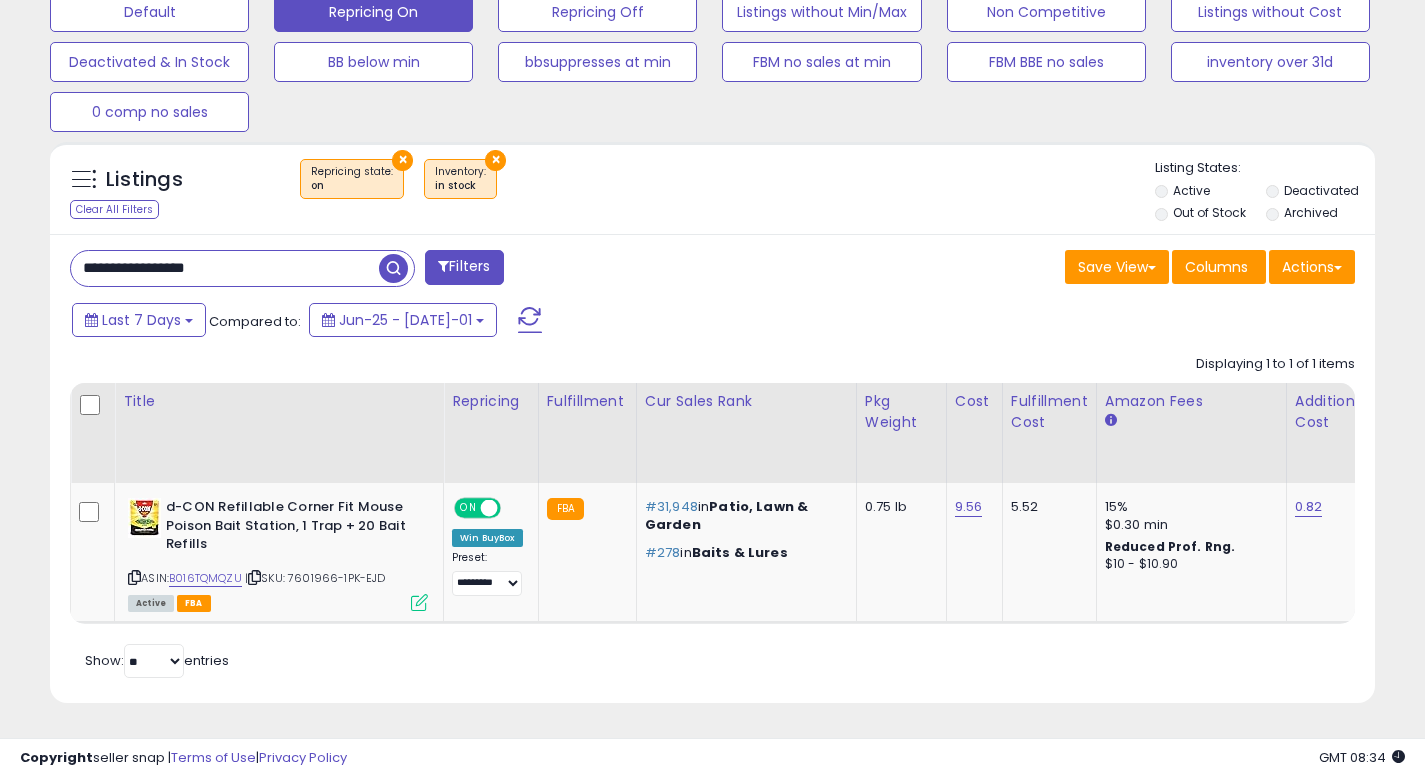 type on "**********" 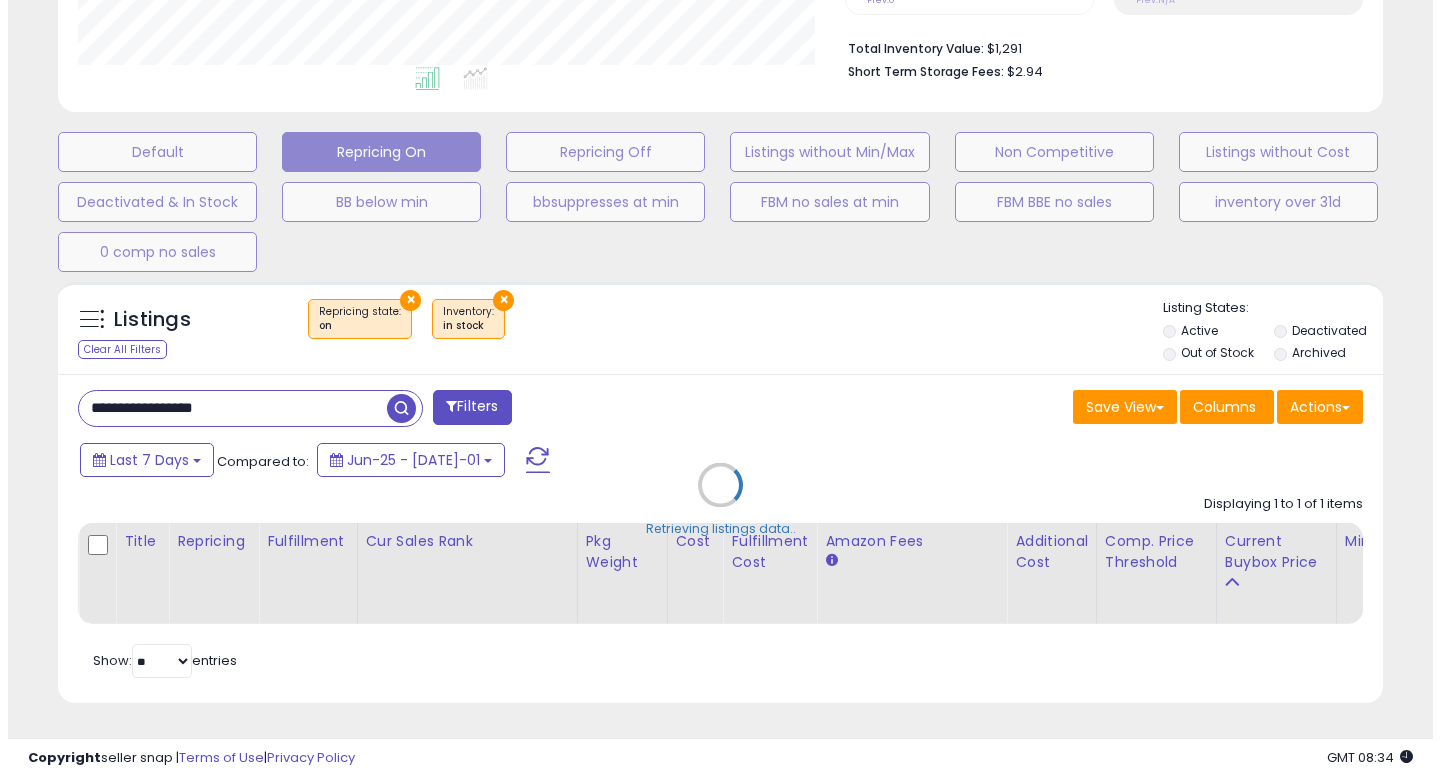 scroll, scrollTop: 513, scrollLeft: 0, axis: vertical 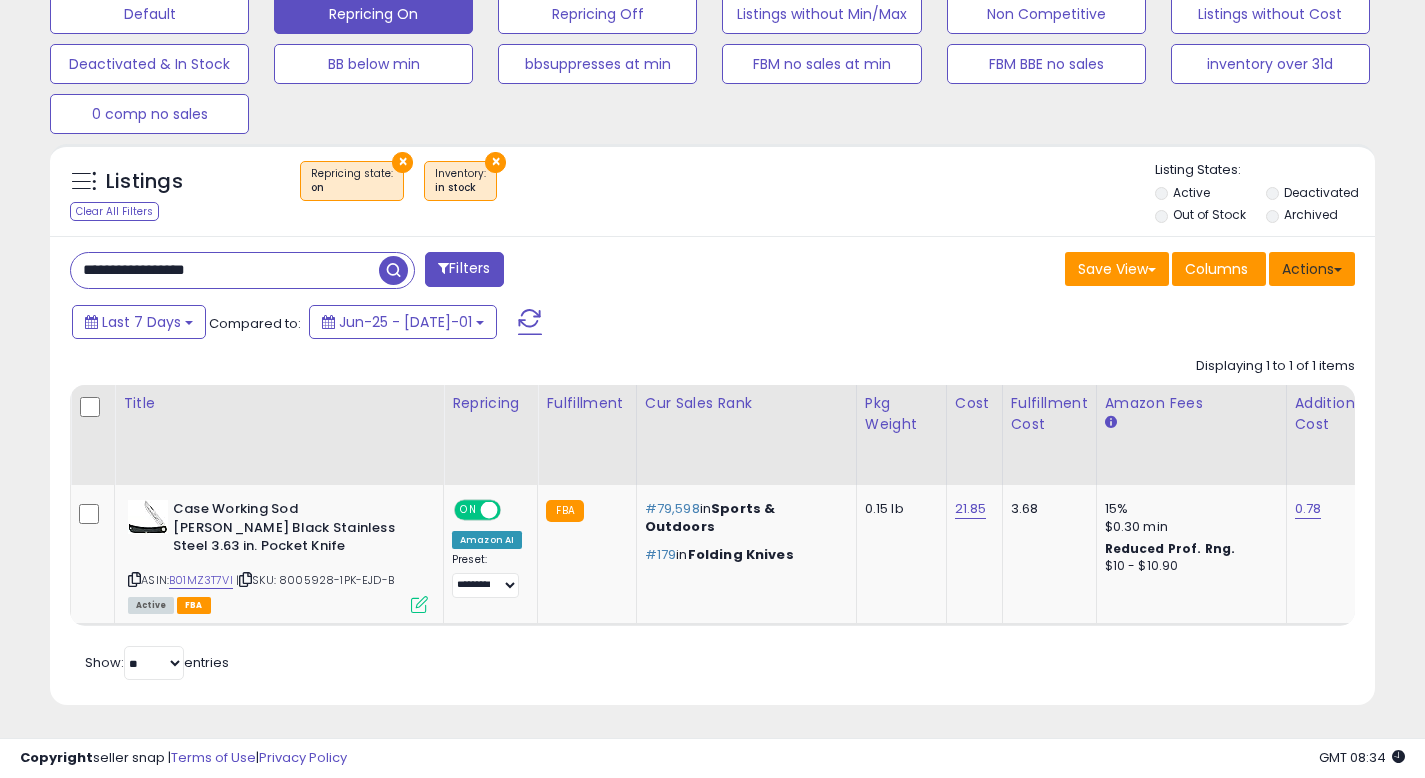 click on "Actions" at bounding box center (1312, 269) 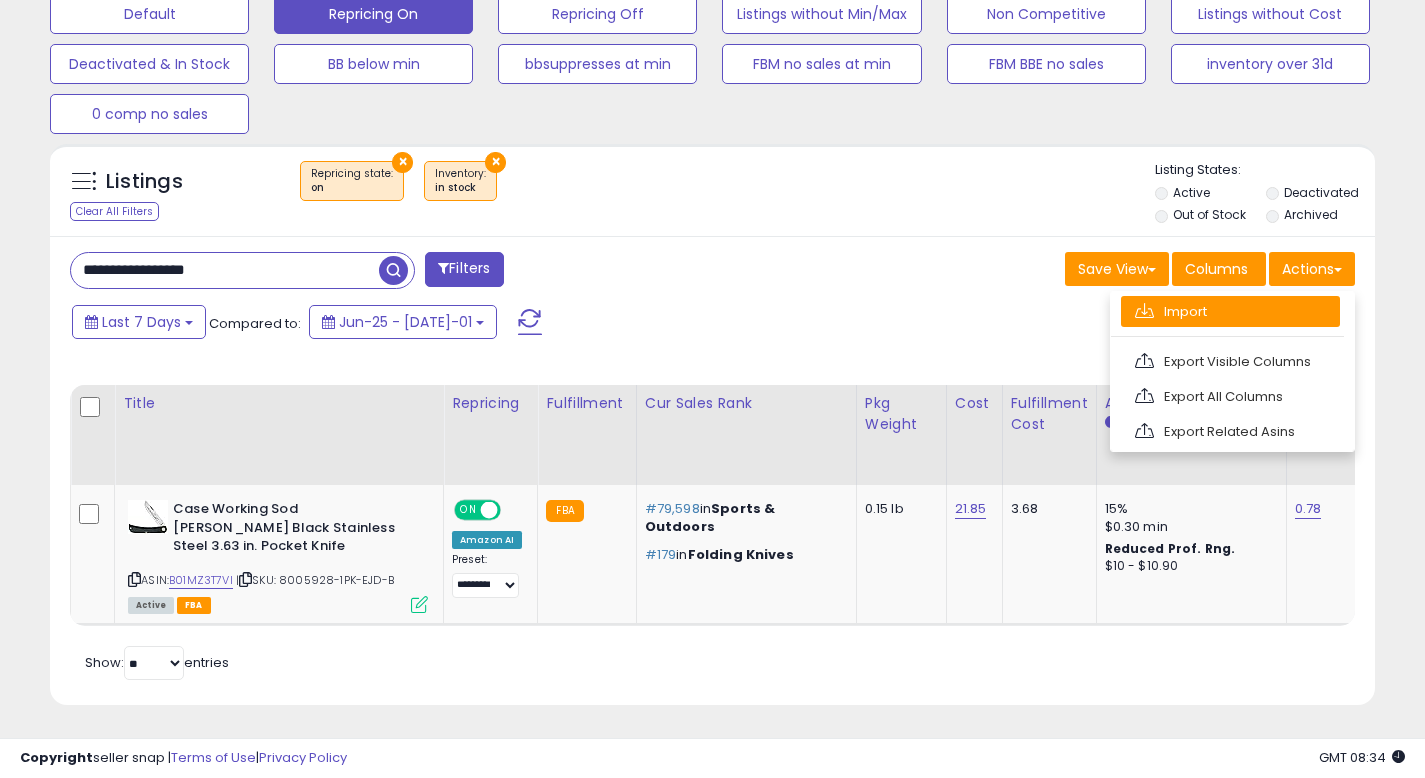 click on "Import" at bounding box center (1230, 311) 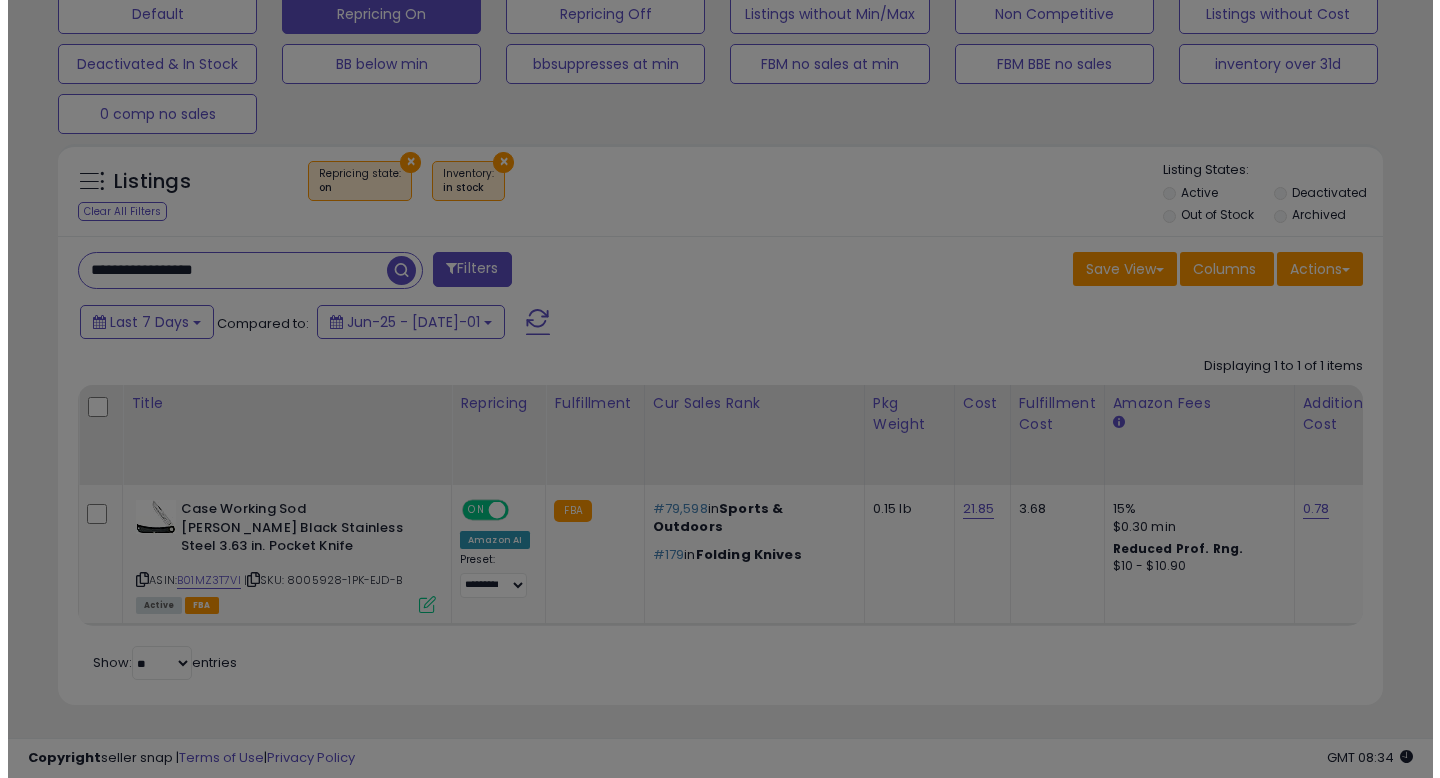 scroll, scrollTop: 999590, scrollLeft: 999224, axis: both 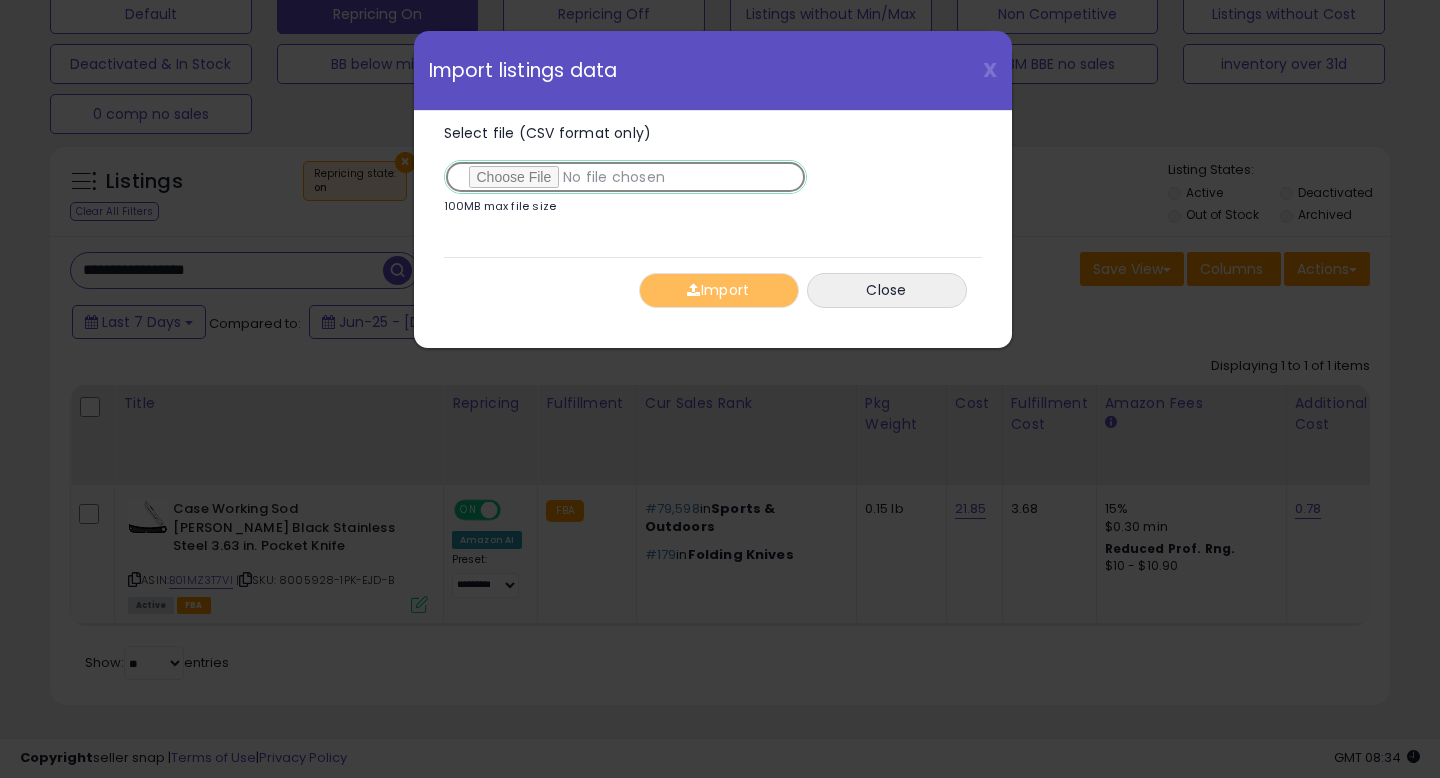 click on "Select file (CSV format only)" at bounding box center [625, 177] 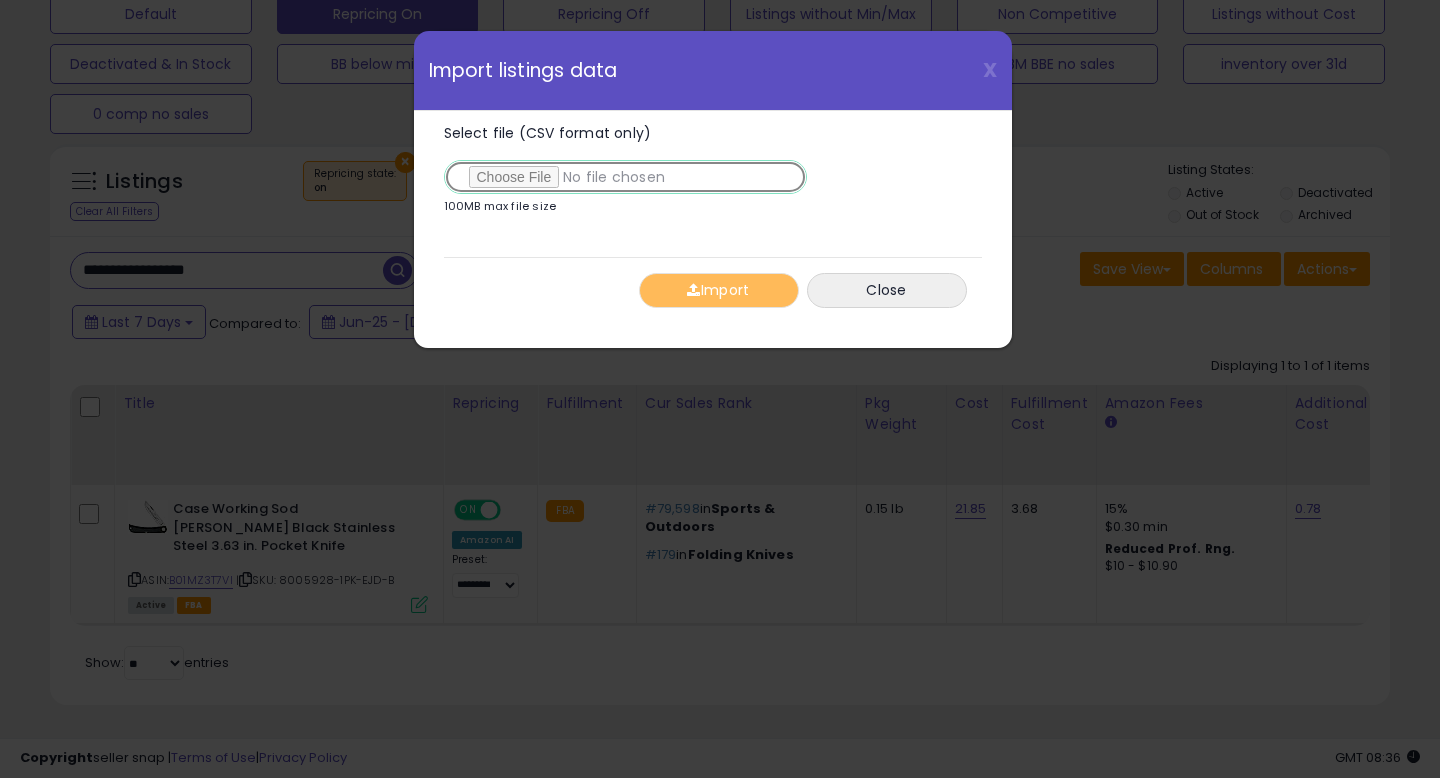 type on "**********" 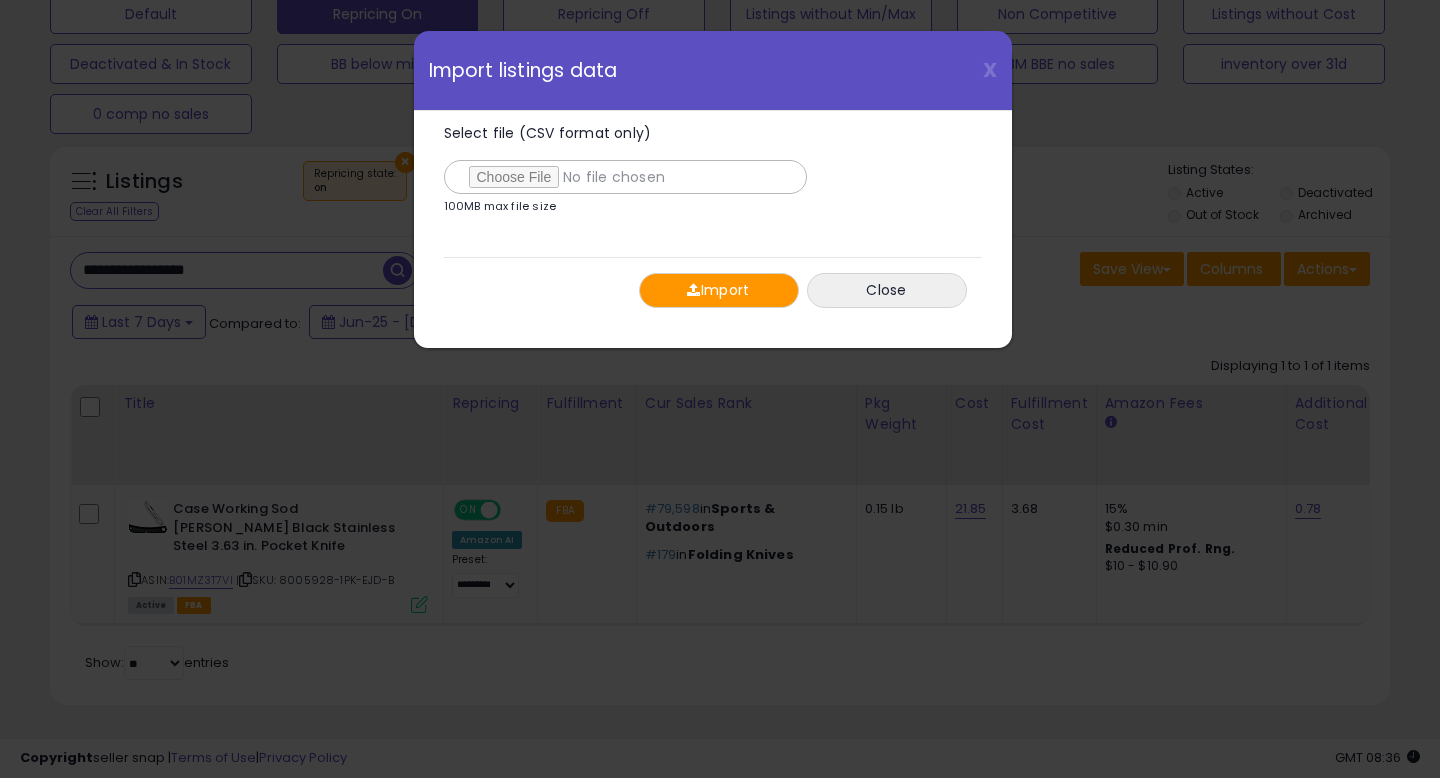 click on "Import" at bounding box center [719, 290] 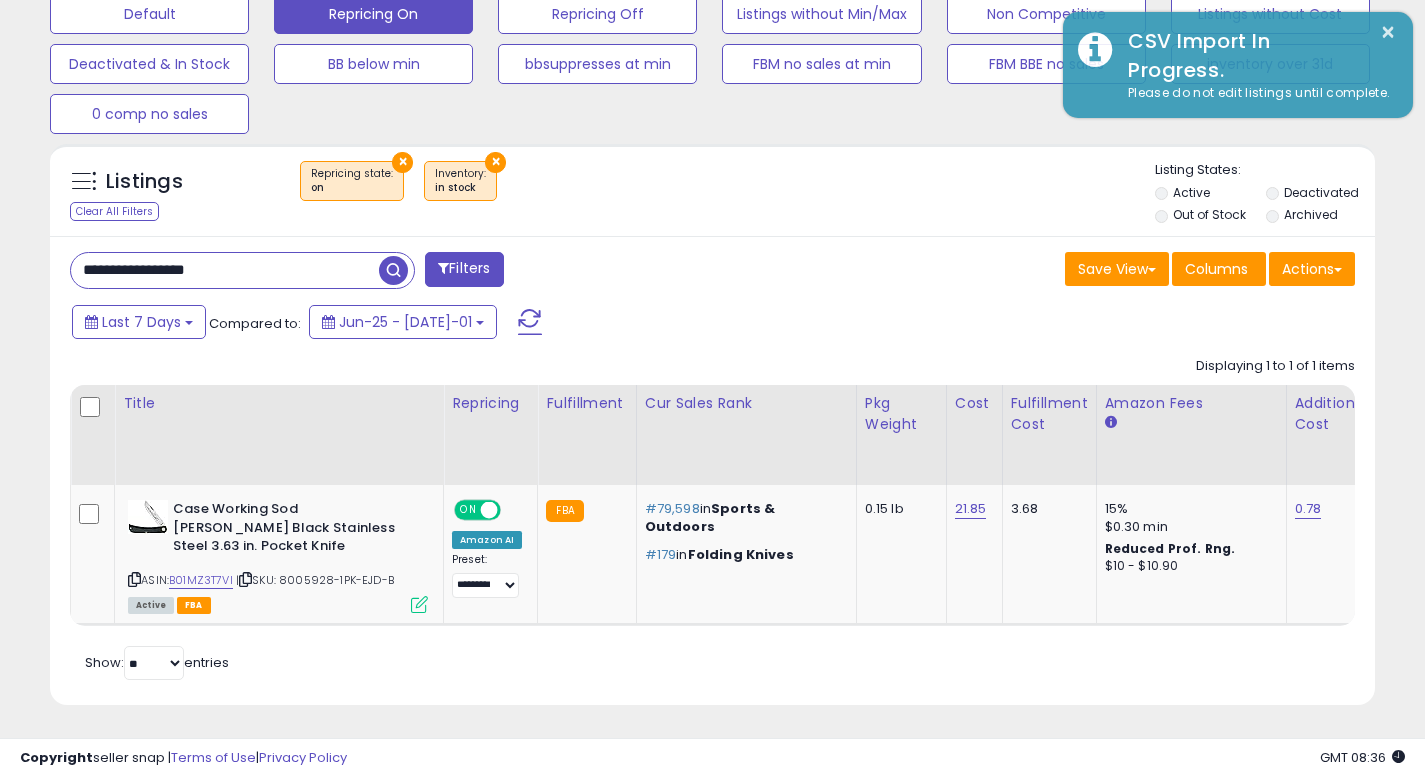 scroll, scrollTop: 410, scrollLeft: 767, axis: both 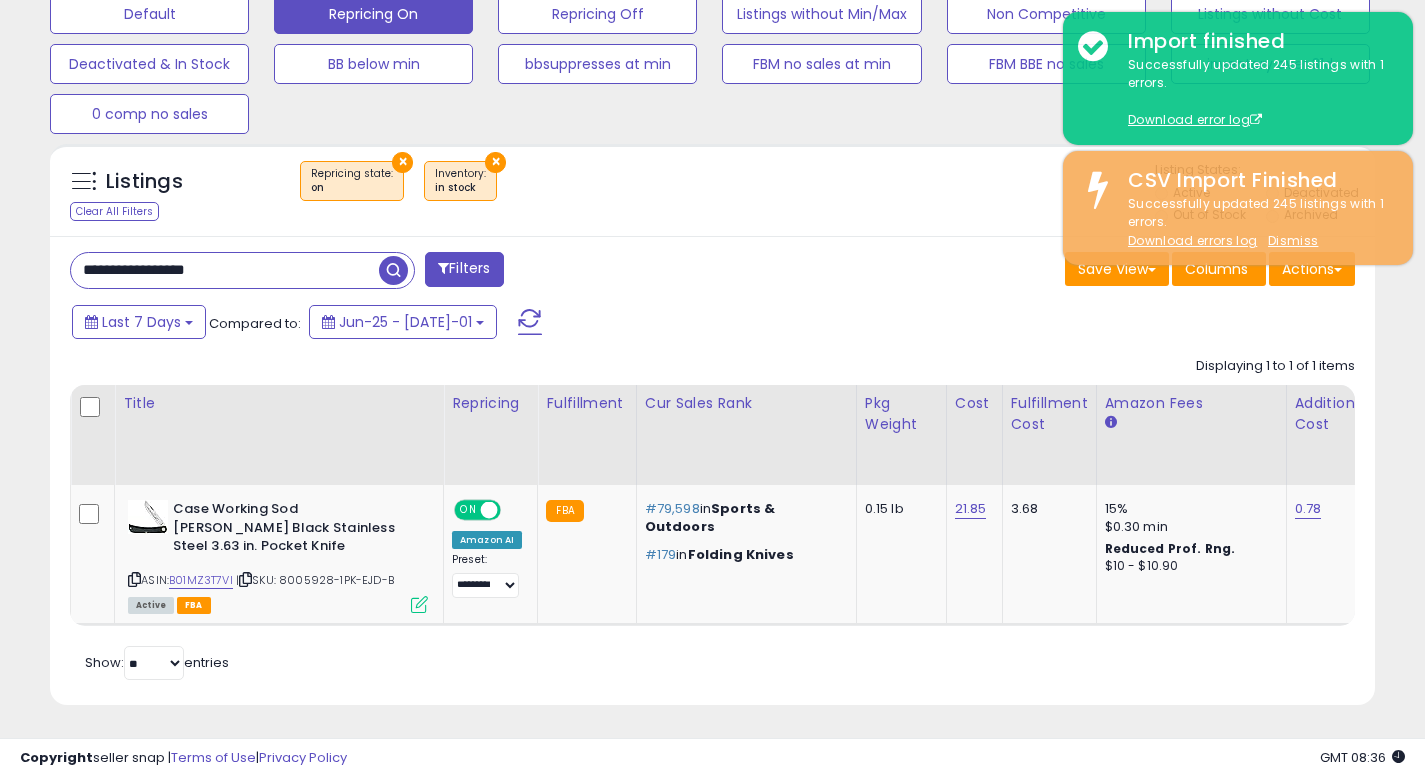 click on "Last 7 Days
Compared to:
Jun-25 - Jul-01" at bounding box center (549, 324) 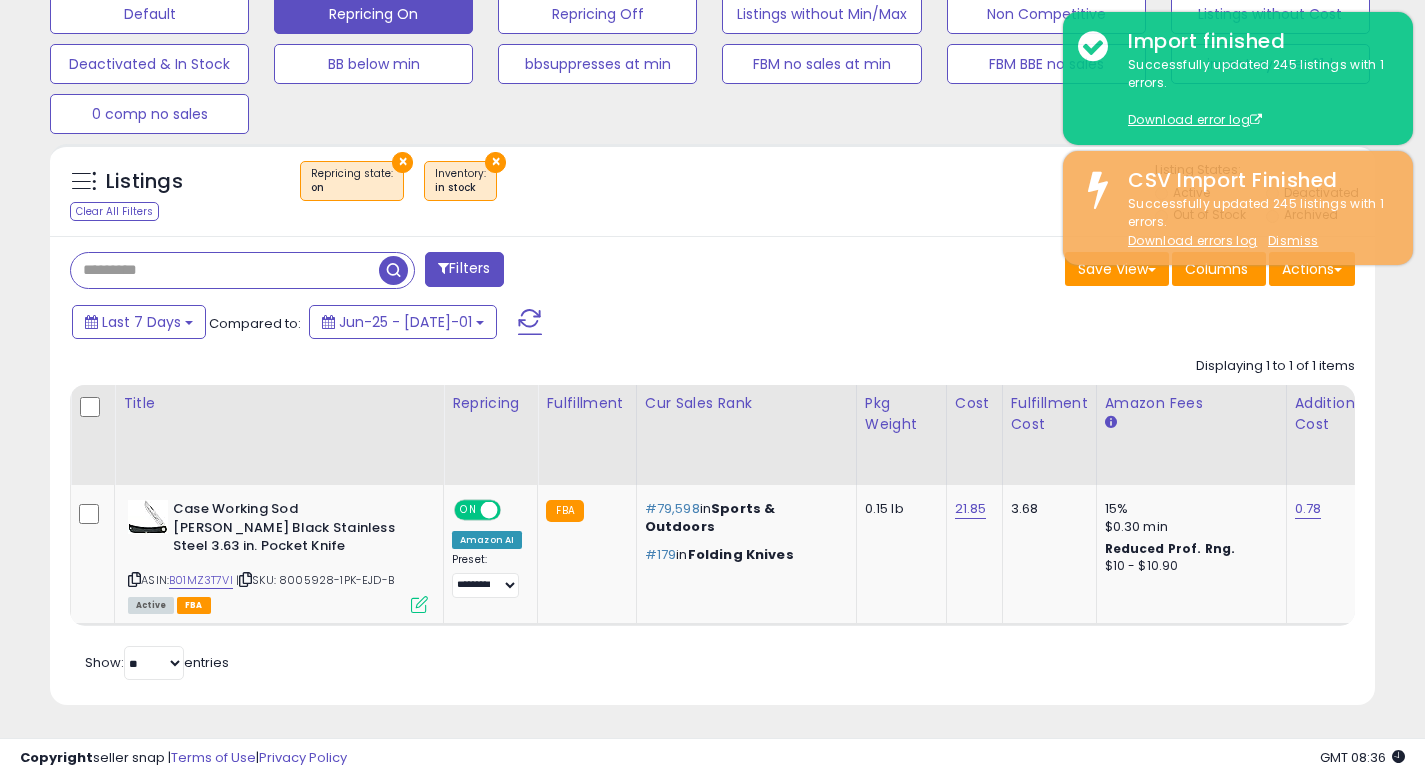 type 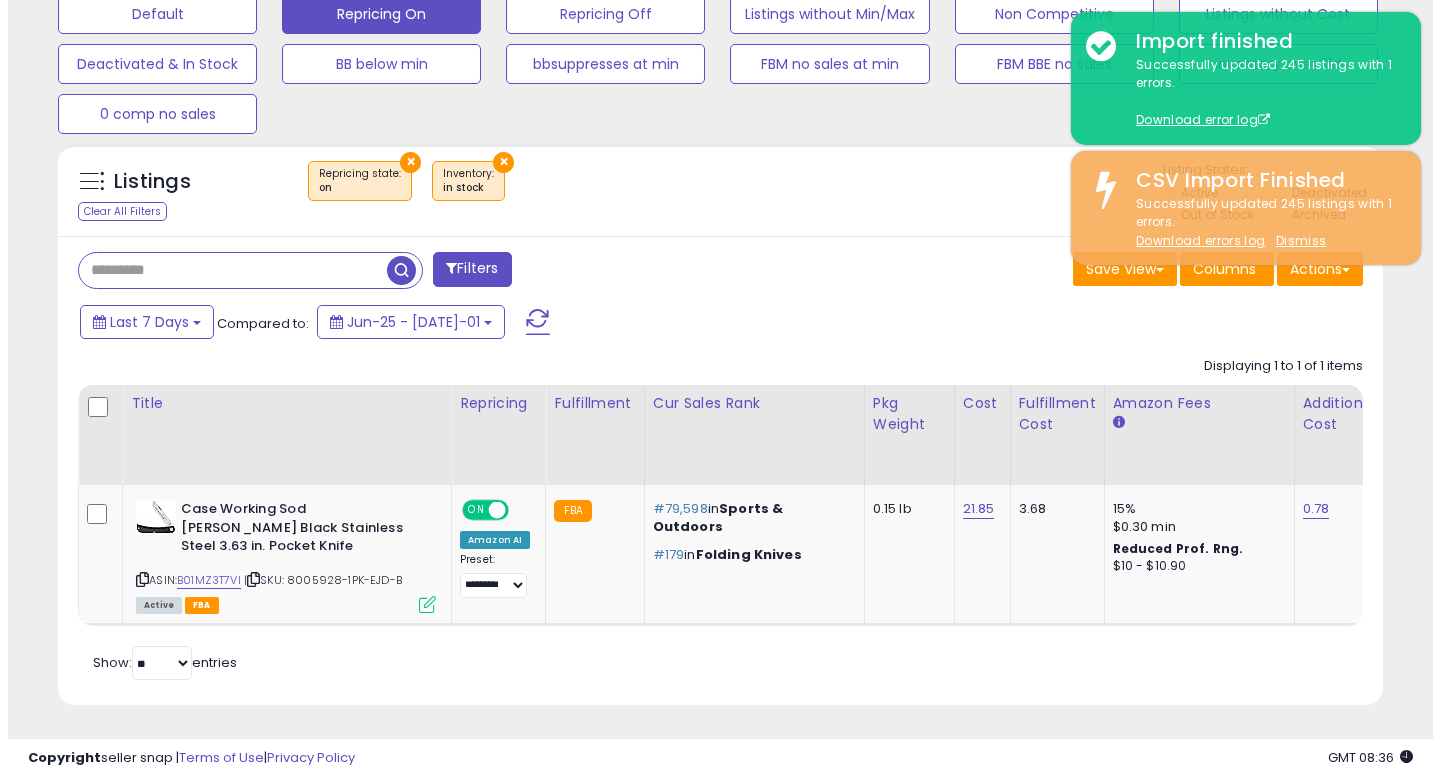 scroll, scrollTop: 513, scrollLeft: 0, axis: vertical 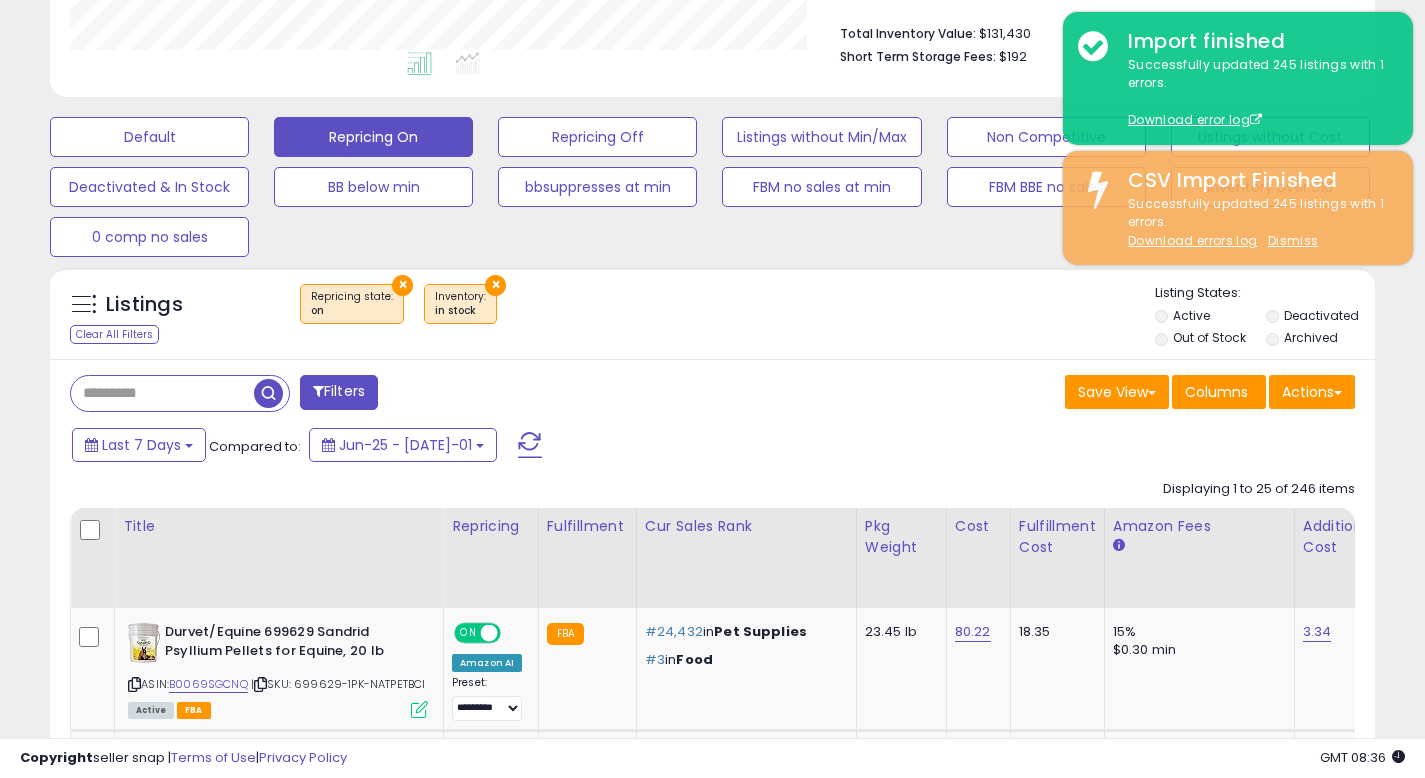 click on "Filters
Save View
Save As New View
Update Current View
Columns" at bounding box center [712, 2452] 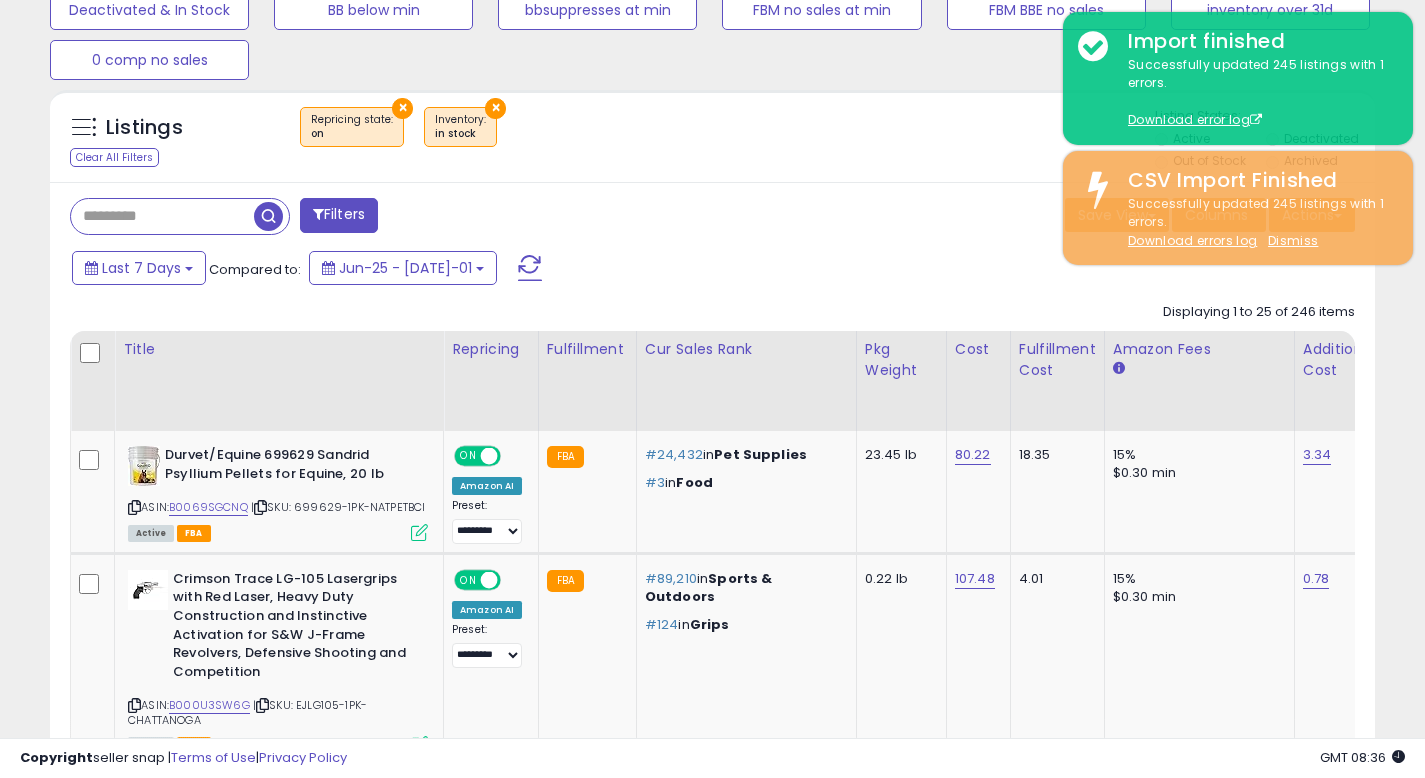 scroll, scrollTop: 721, scrollLeft: 0, axis: vertical 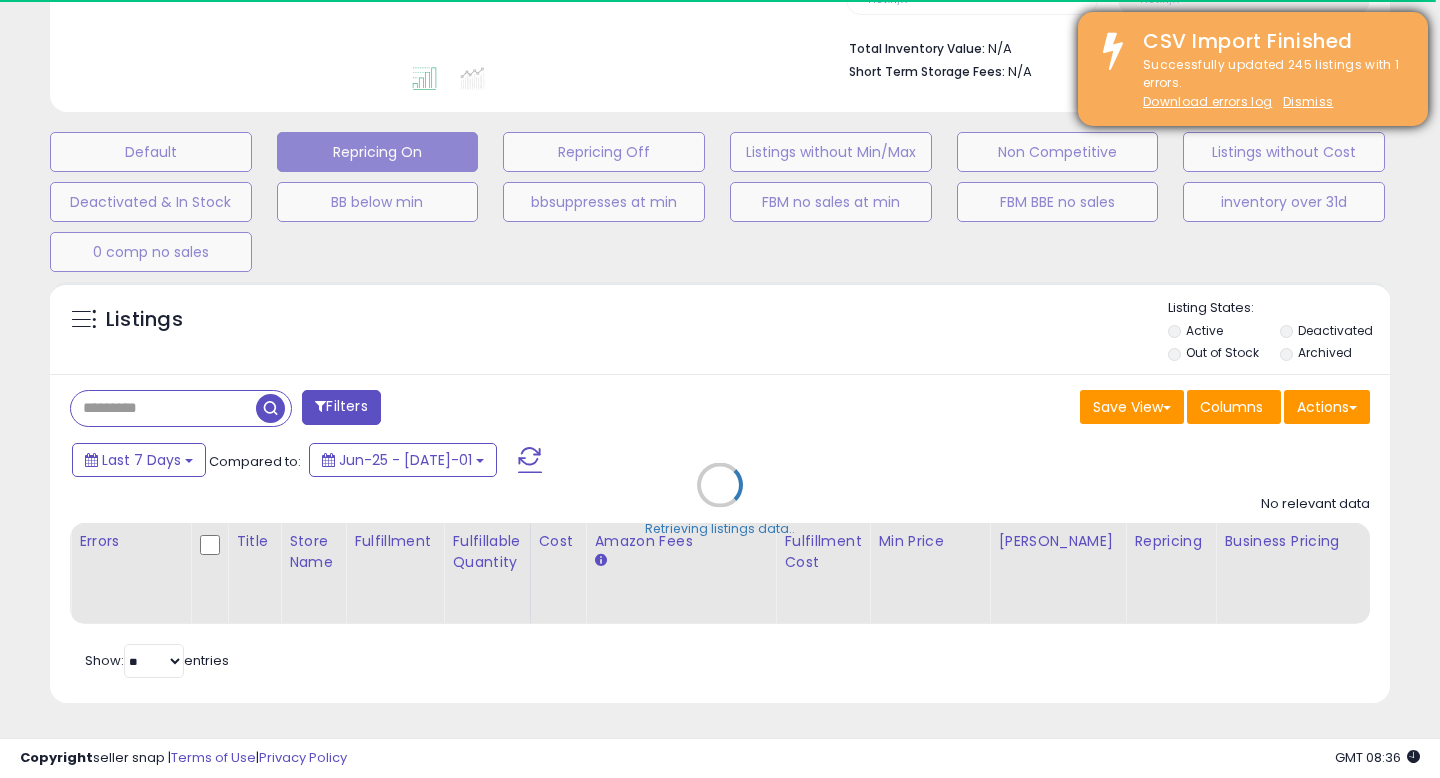 click on "Dismiss" at bounding box center [1308, 101] 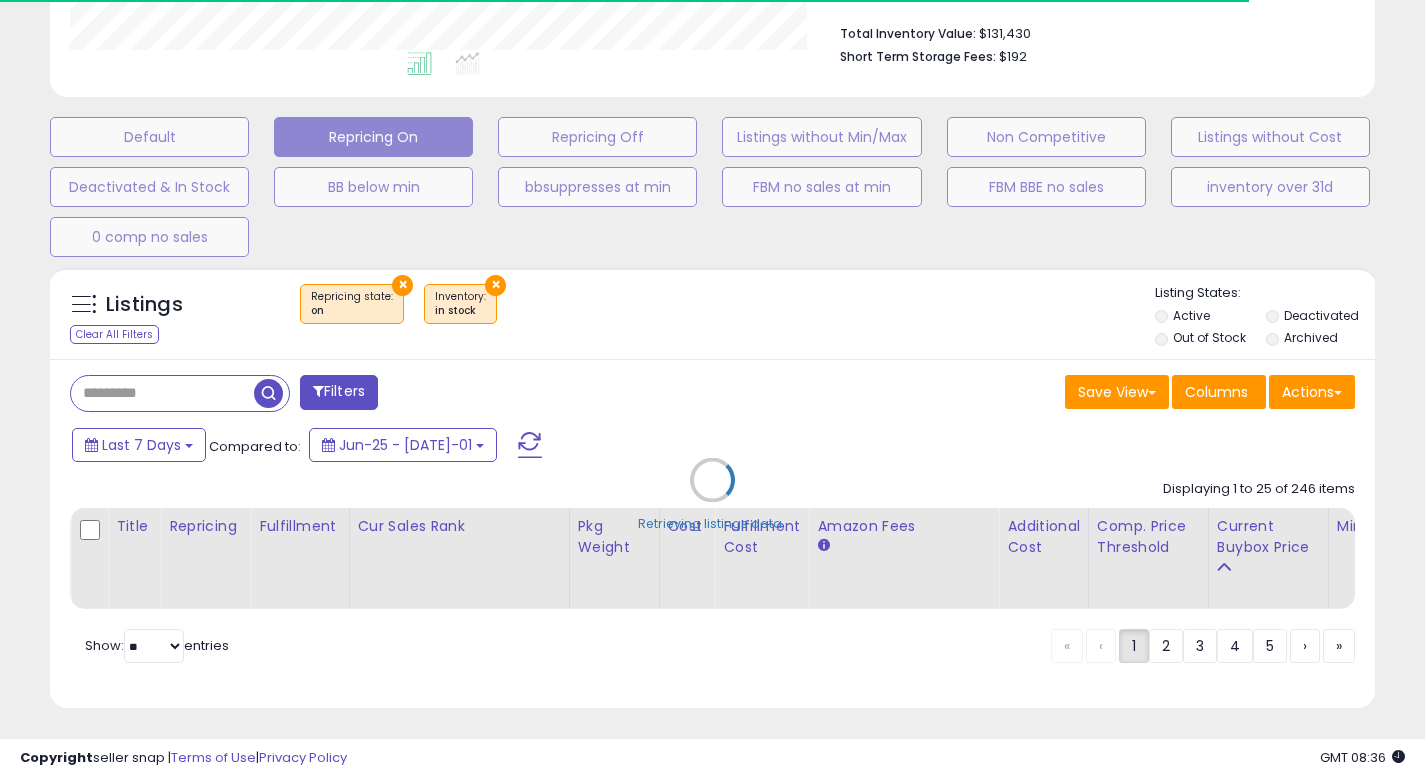 scroll, scrollTop: 999590, scrollLeft: 999233, axis: both 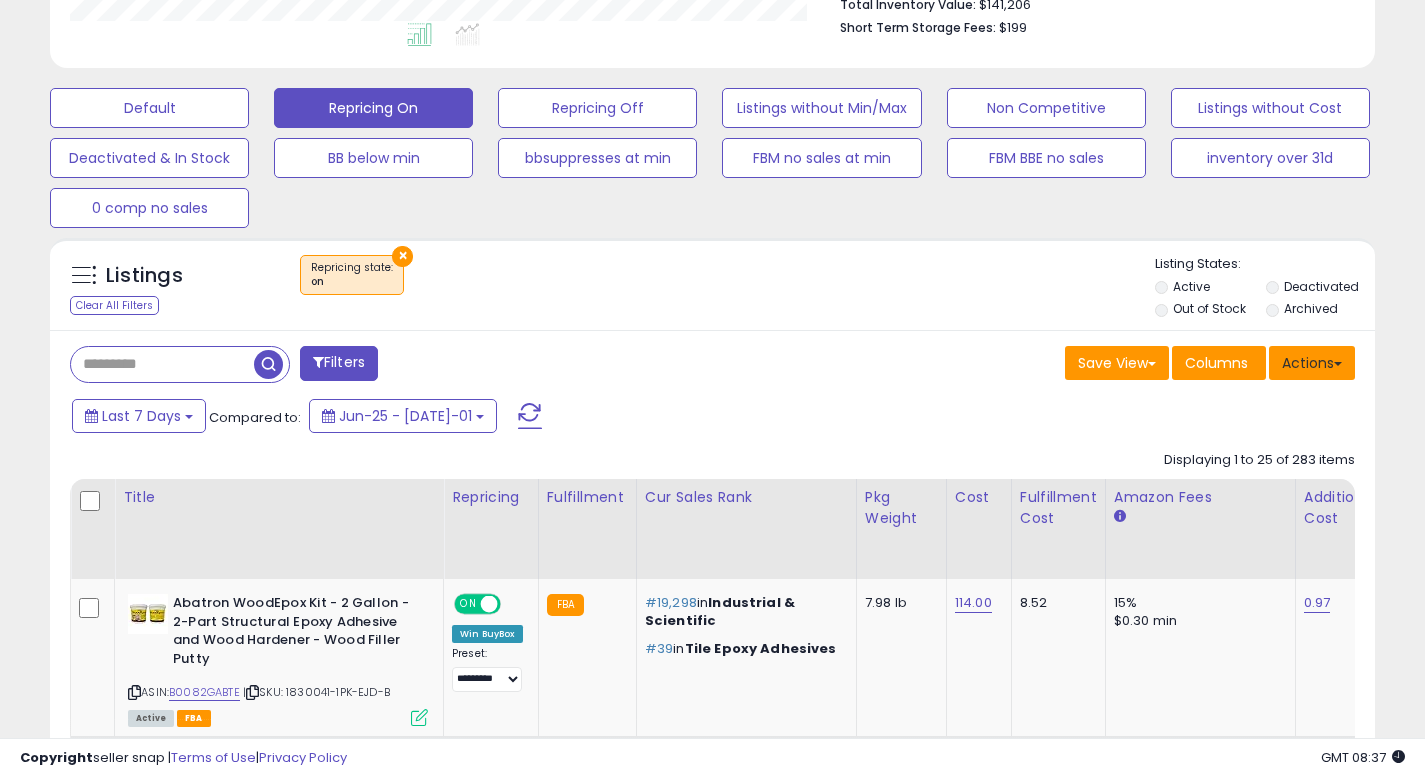 click on "Actions" at bounding box center (1312, 363) 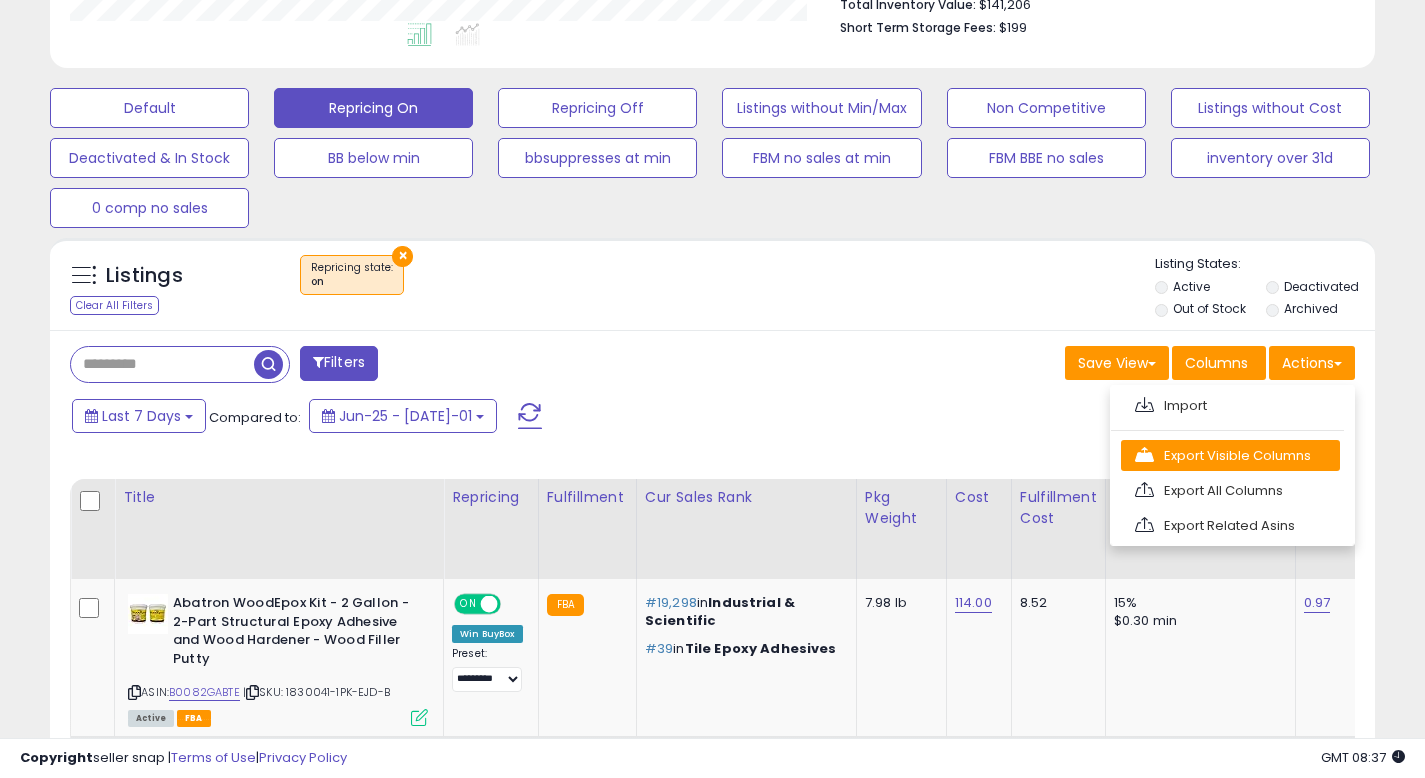 click on "Export Visible Columns" at bounding box center (1230, 455) 